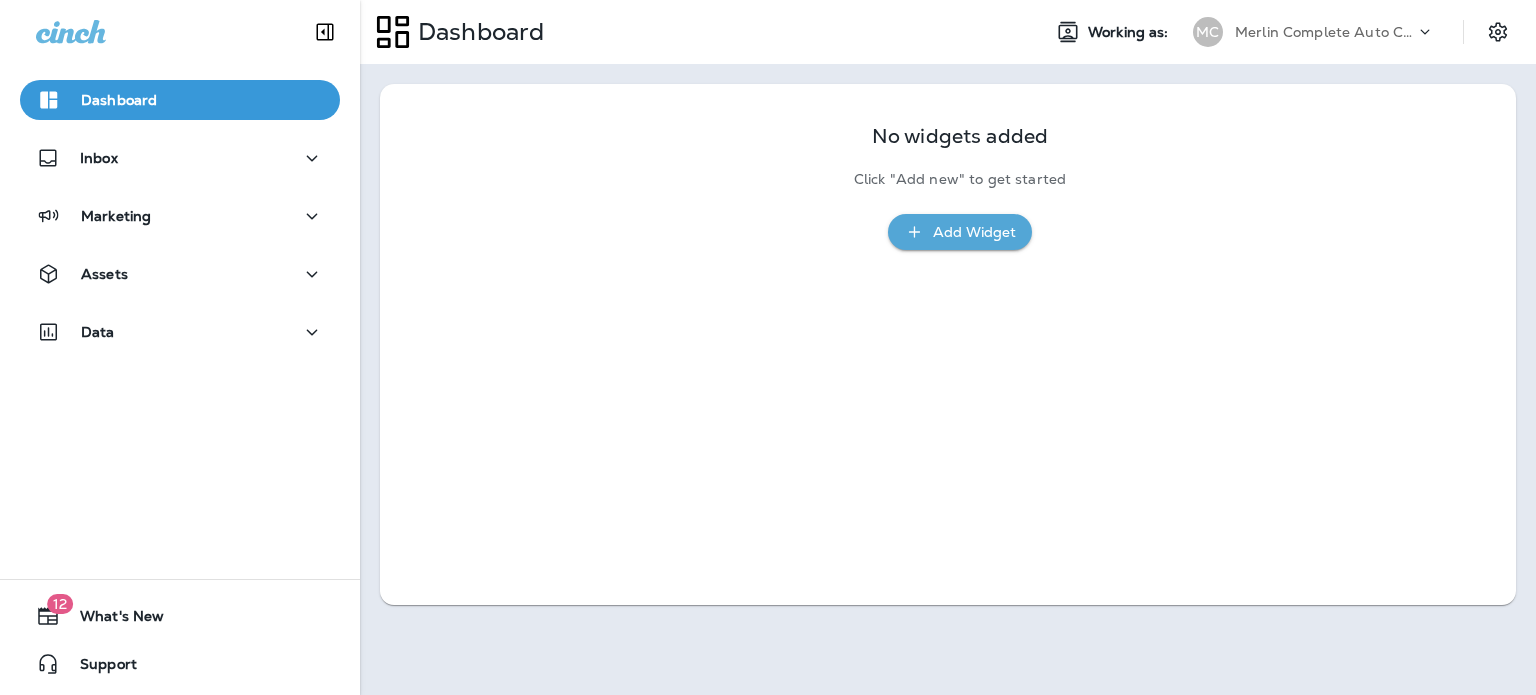 scroll, scrollTop: 0, scrollLeft: 0, axis: both 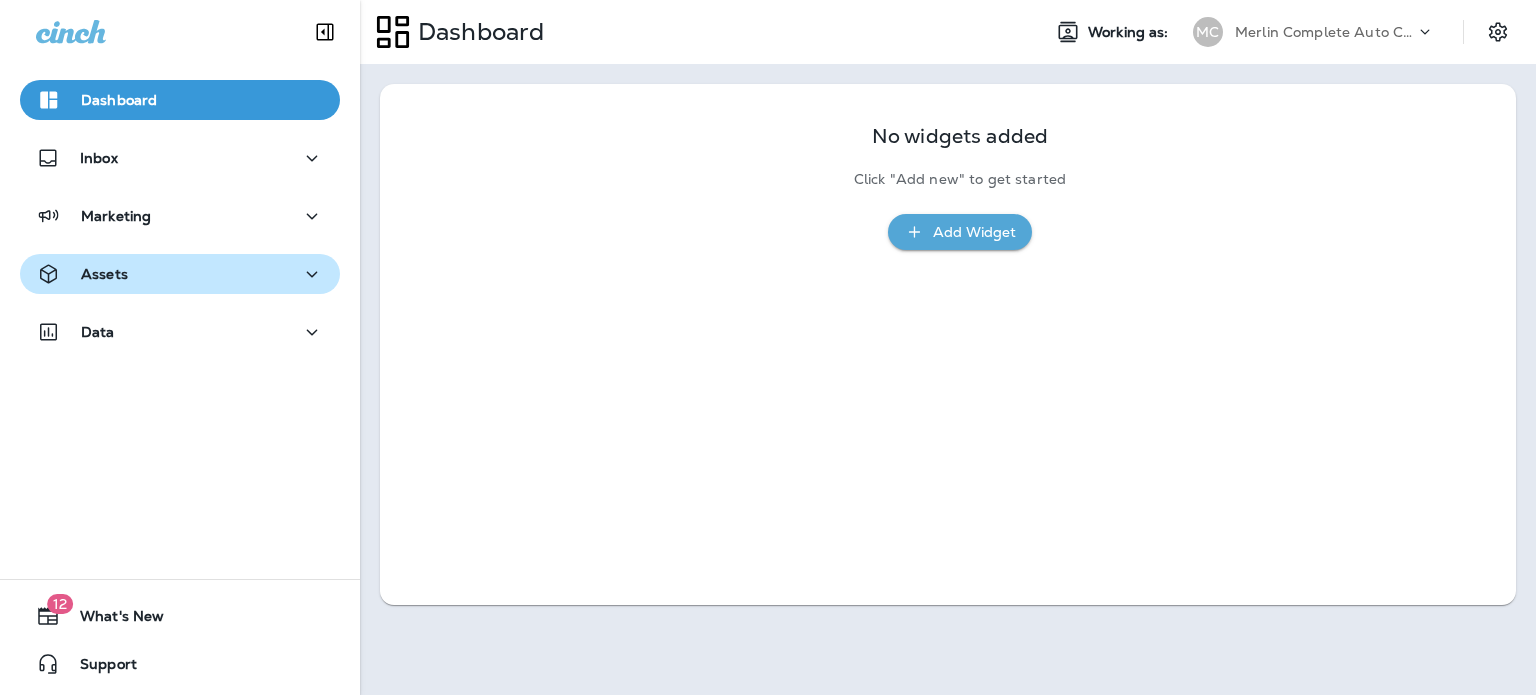 click on "Assets" at bounding box center [180, 274] 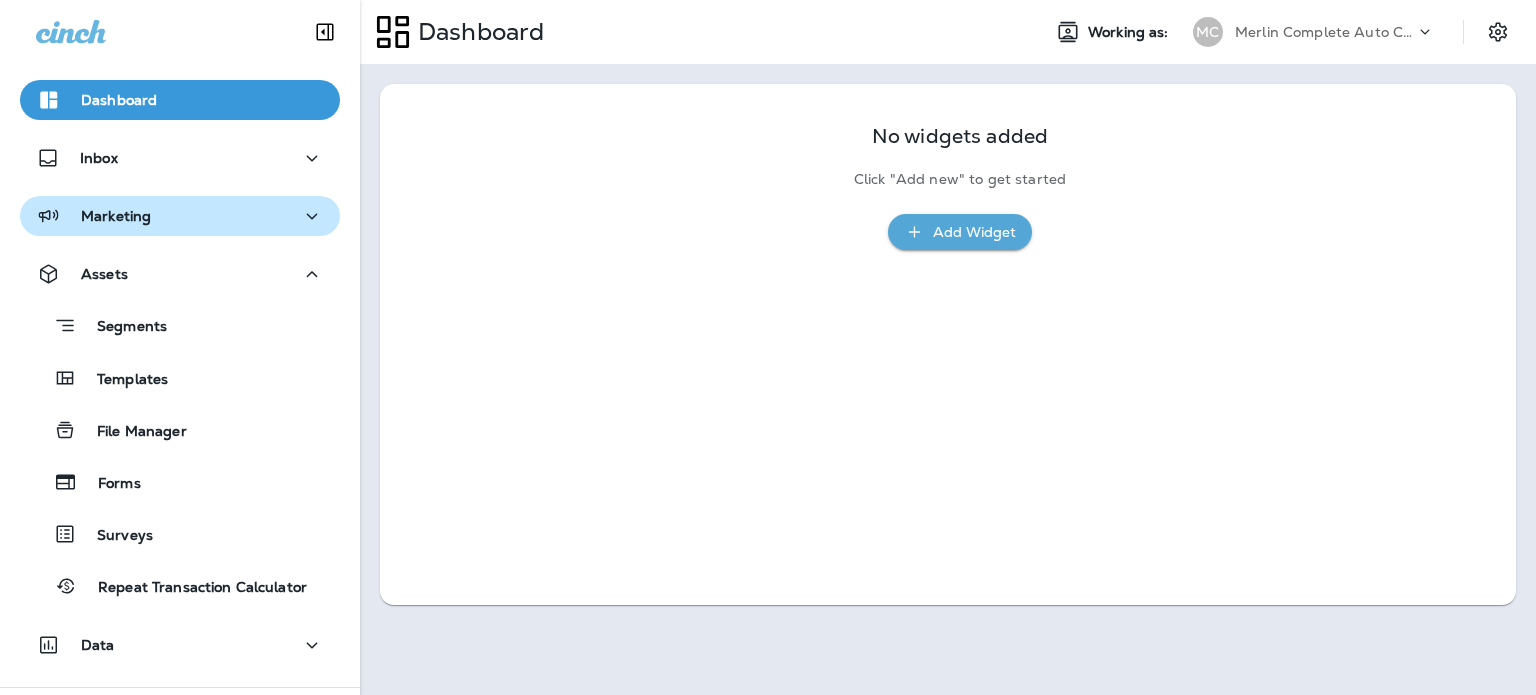 click on "Marketing" at bounding box center [180, 216] 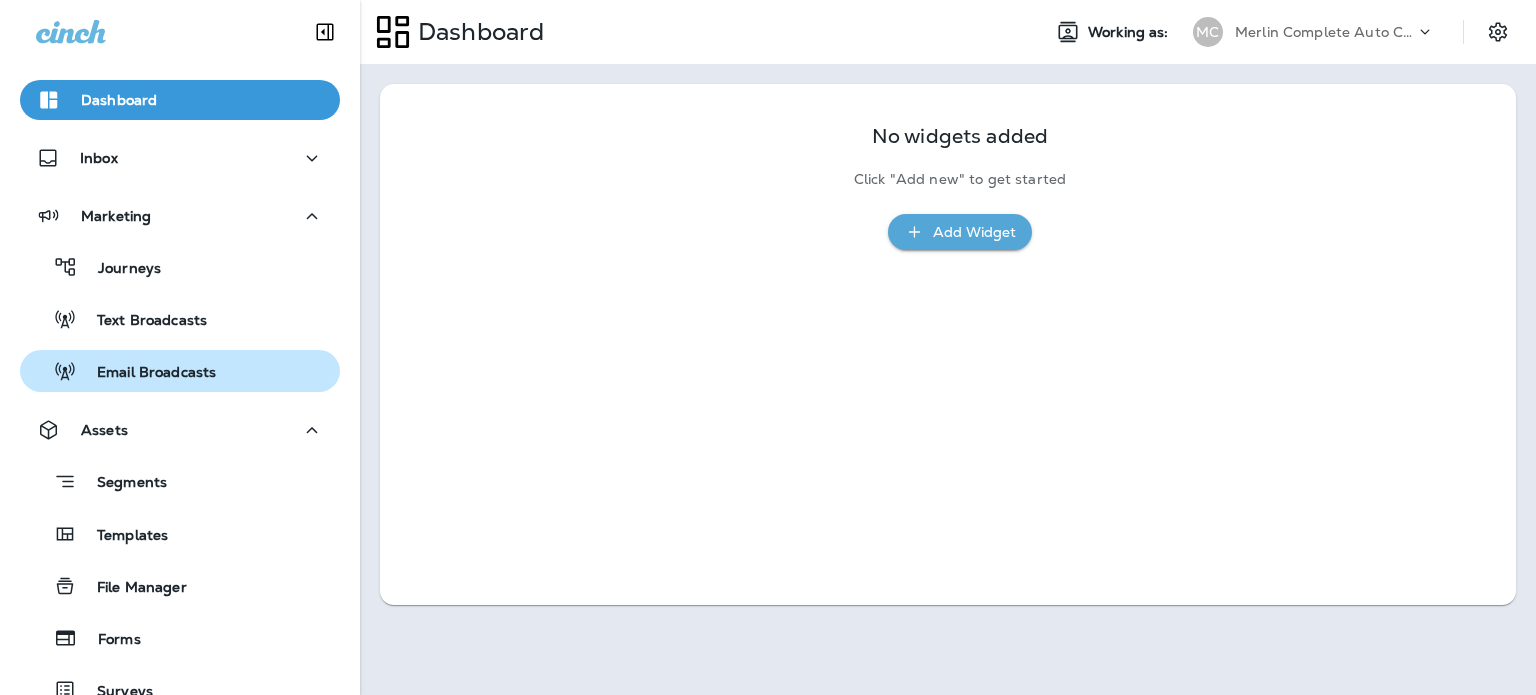 click on "Email Broadcasts" at bounding box center (146, 373) 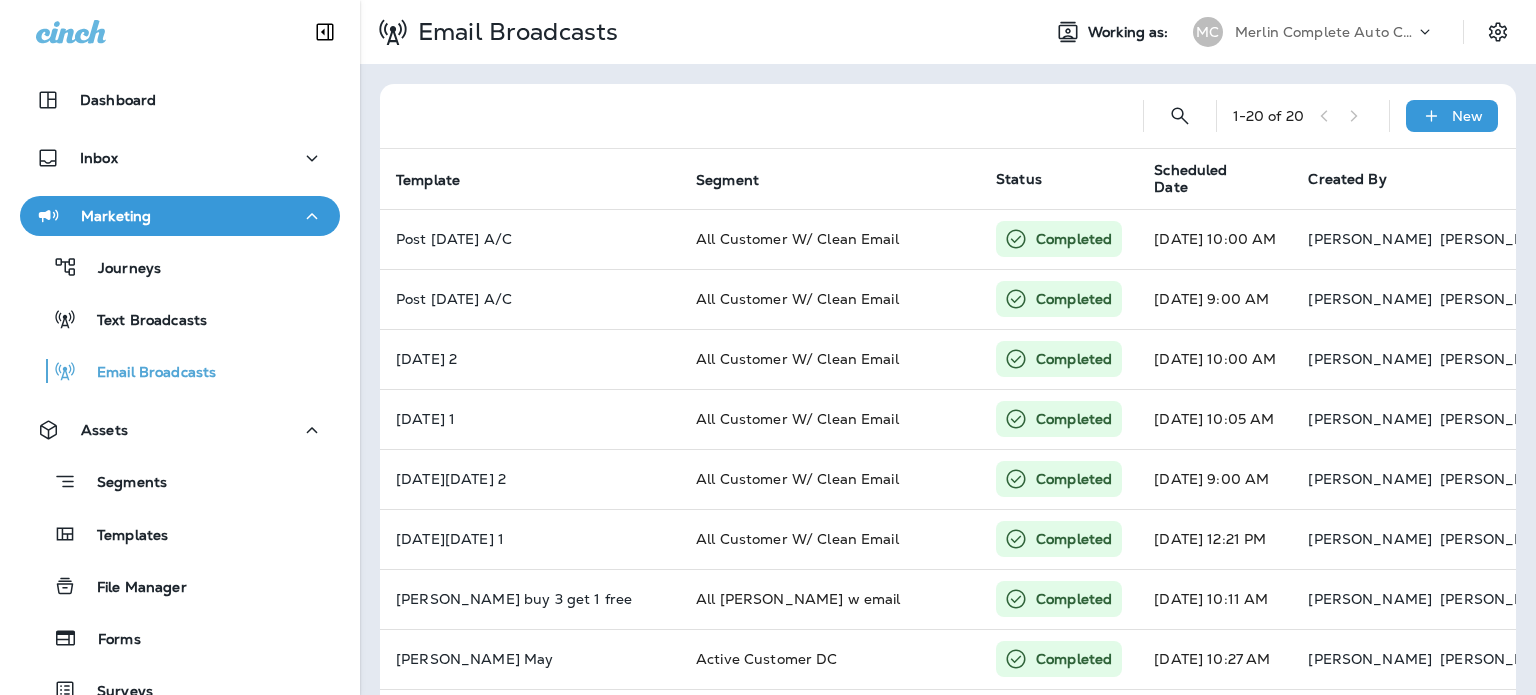 click on "1  -  20   of 20 New Template Segment Status Scheduled Date Created By Est. Sends Sends Delivers Bounces Opens Clicks Unsubscribes Post 4th of July A/C All Customer W/ Clean Email Completed Jul 11, 2025 10:00 AM   David       Carpio   15,512 13,542 12,897 653 3,532 30 53 Post 4th of July A/C All Customer W/ Clean Email Completed Jul 5, 2025 9:00 AM   David       Carpio   15,512 13,964 13,309 671 3,269 34 46 4th of July 2 All Customer W/ Clean Email Completed Jul 2, 2025 10:00 AM   David       Carpio   15,512 14,367 13,683 696 4,130 44 75 4th July 1 All Customer W/ Clean Email Completed Jun 30, 2025 10:05 AM   David       Carpio   15,512 15,515 15,090 452 4,816 72 97 Memorial Day Weekend 2 All Customer W/ Clean Email Completed May 21, 2025 9:00 AM   David       Carpio   15,792 15,776 15,207 593 4,363 41 119 Memorial Day Weekend 1 All Customer W/ Clean Email Completed May 16, 2025 12:21 PM   David       Carpio   17,151 17,136 15,866 1,329 5,237 44 126 Cary Tires buy 3 get 1 free All Cary w email Completed" at bounding box center (948, 747) 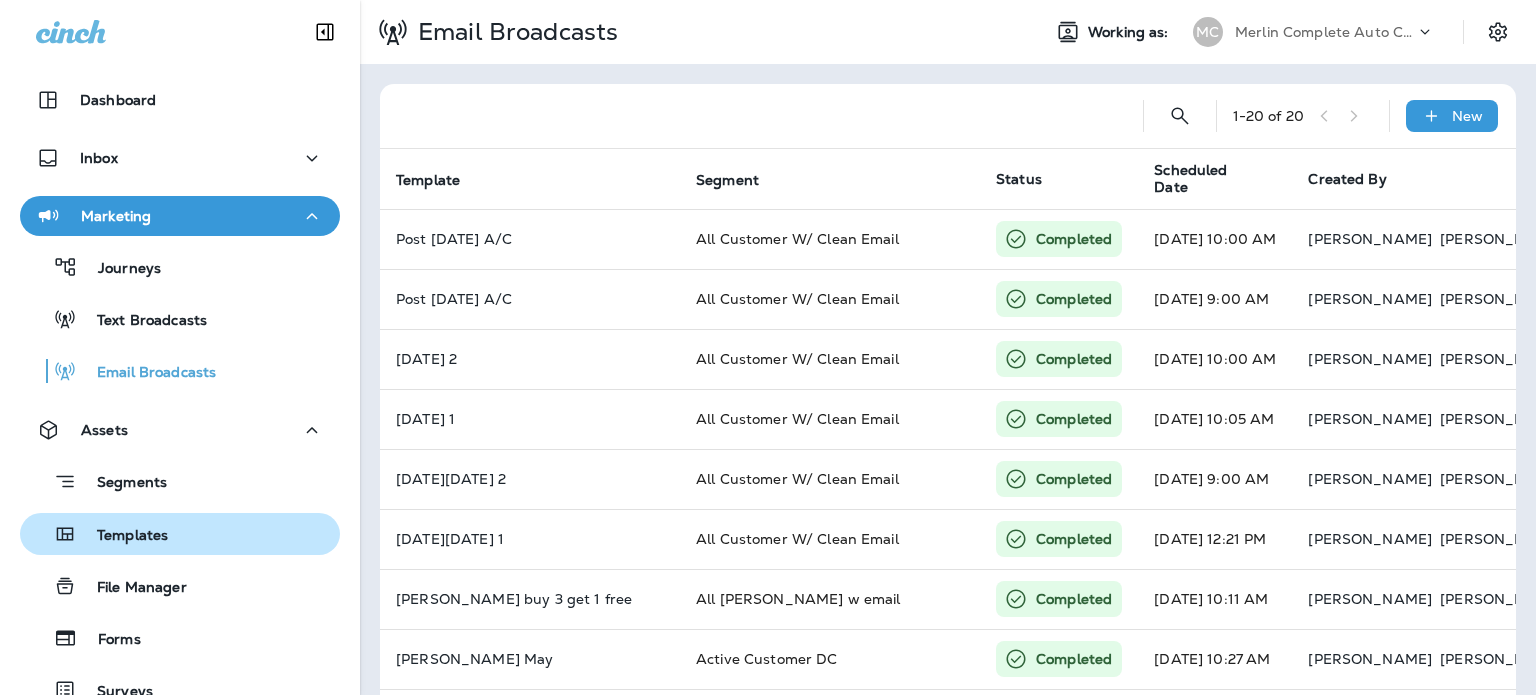 scroll, scrollTop: 80, scrollLeft: 0, axis: vertical 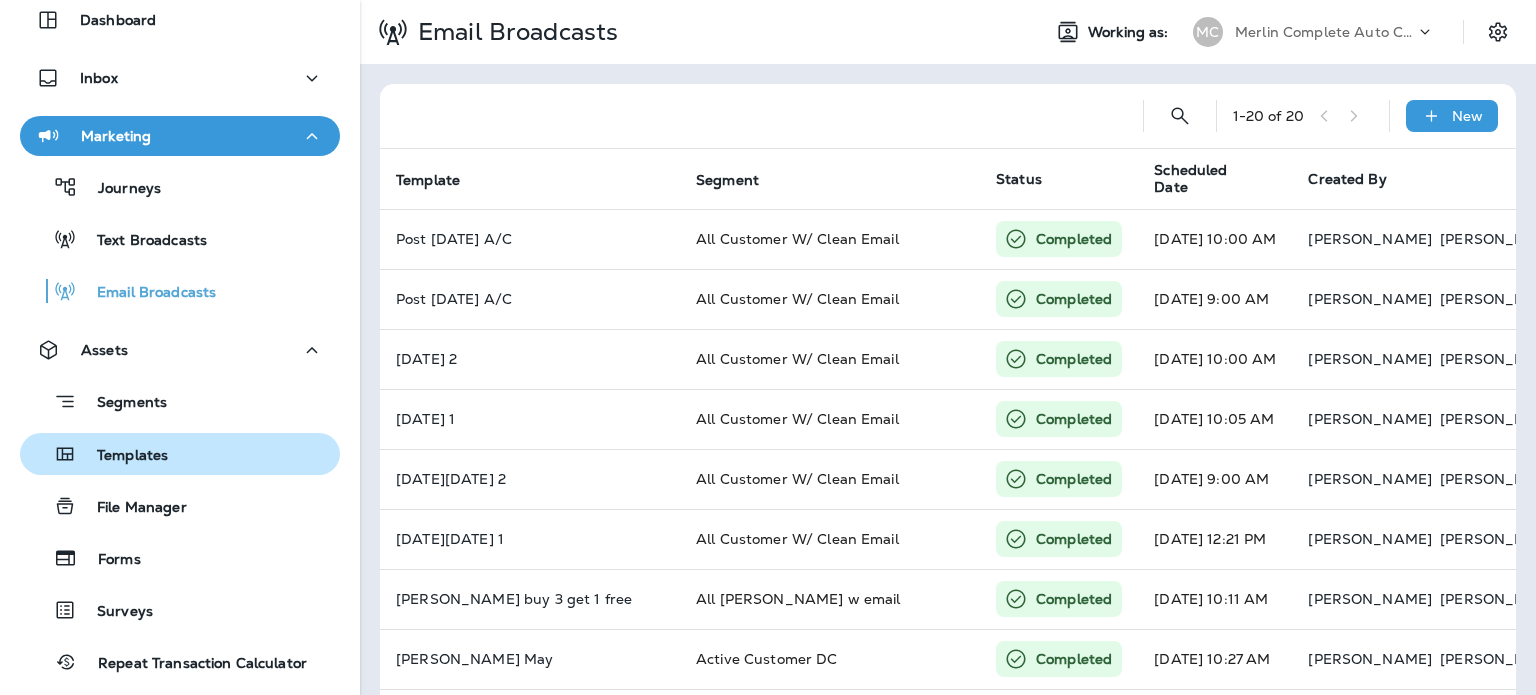 click on "Templates" at bounding box center (180, 454) 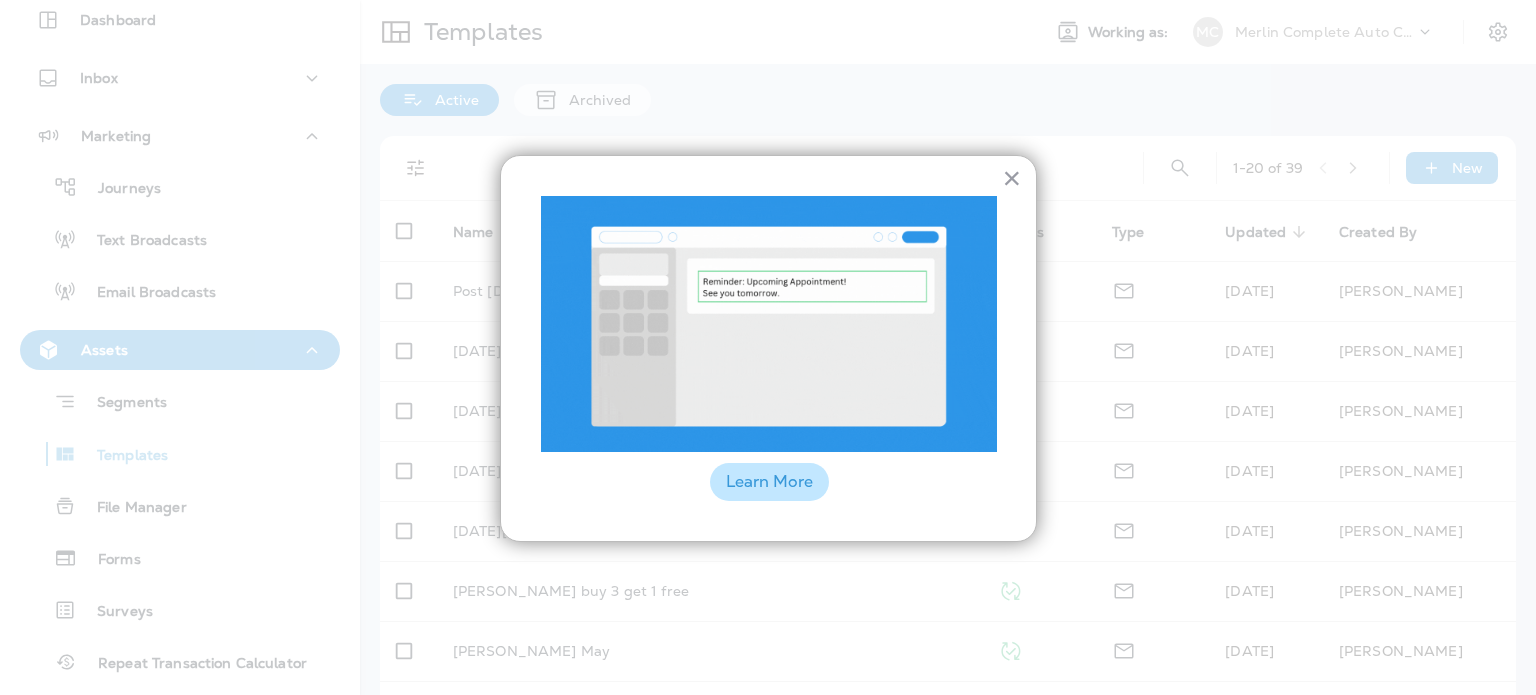 click on "Learn More" at bounding box center [769, 482] 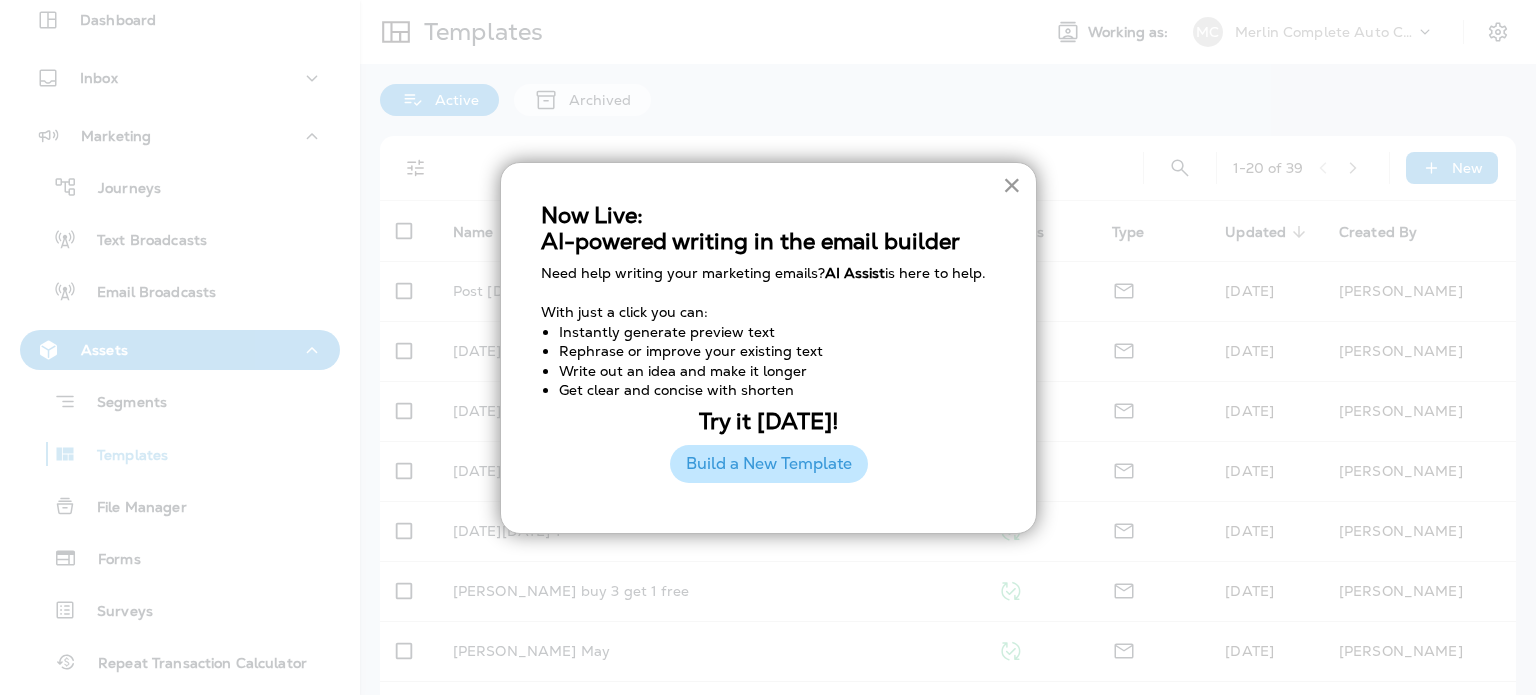 click on "×" at bounding box center (1011, 185) 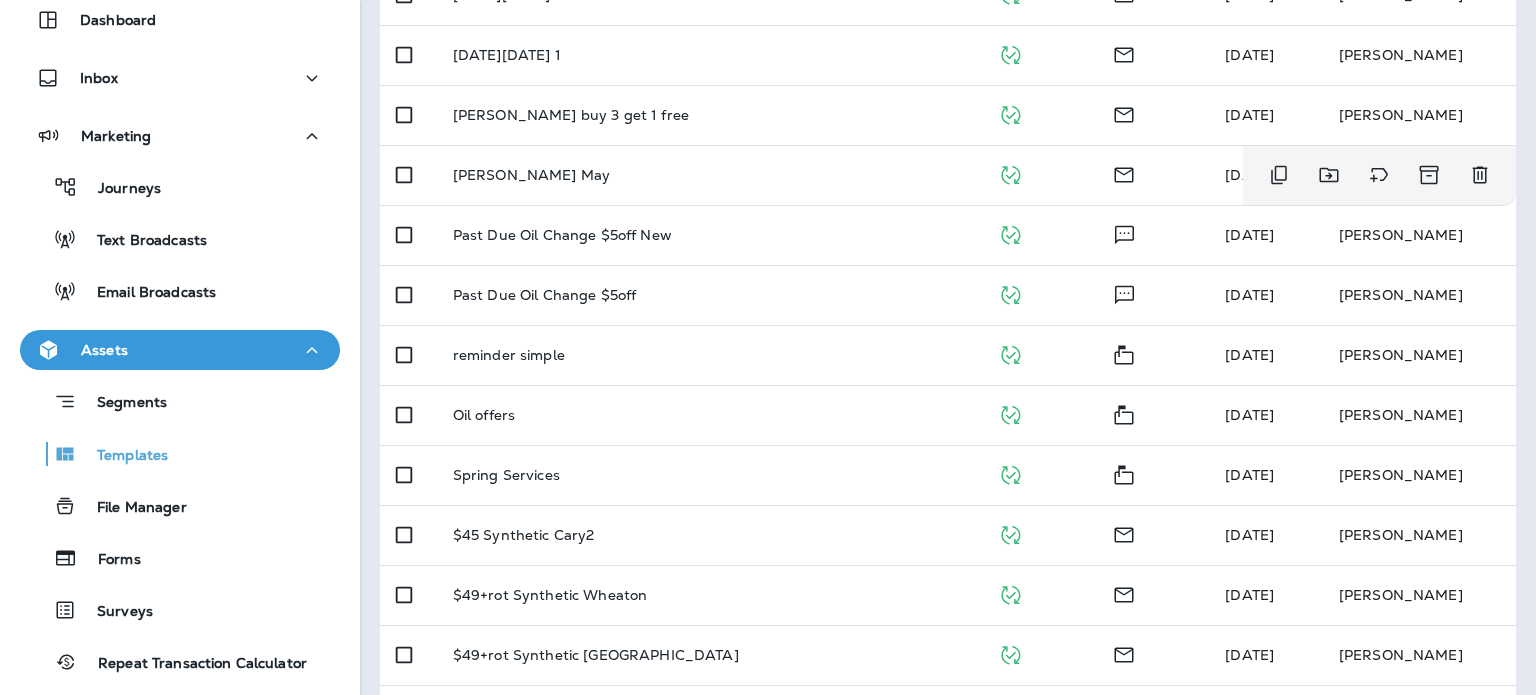 scroll, scrollTop: 476, scrollLeft: 0, axis: vertical 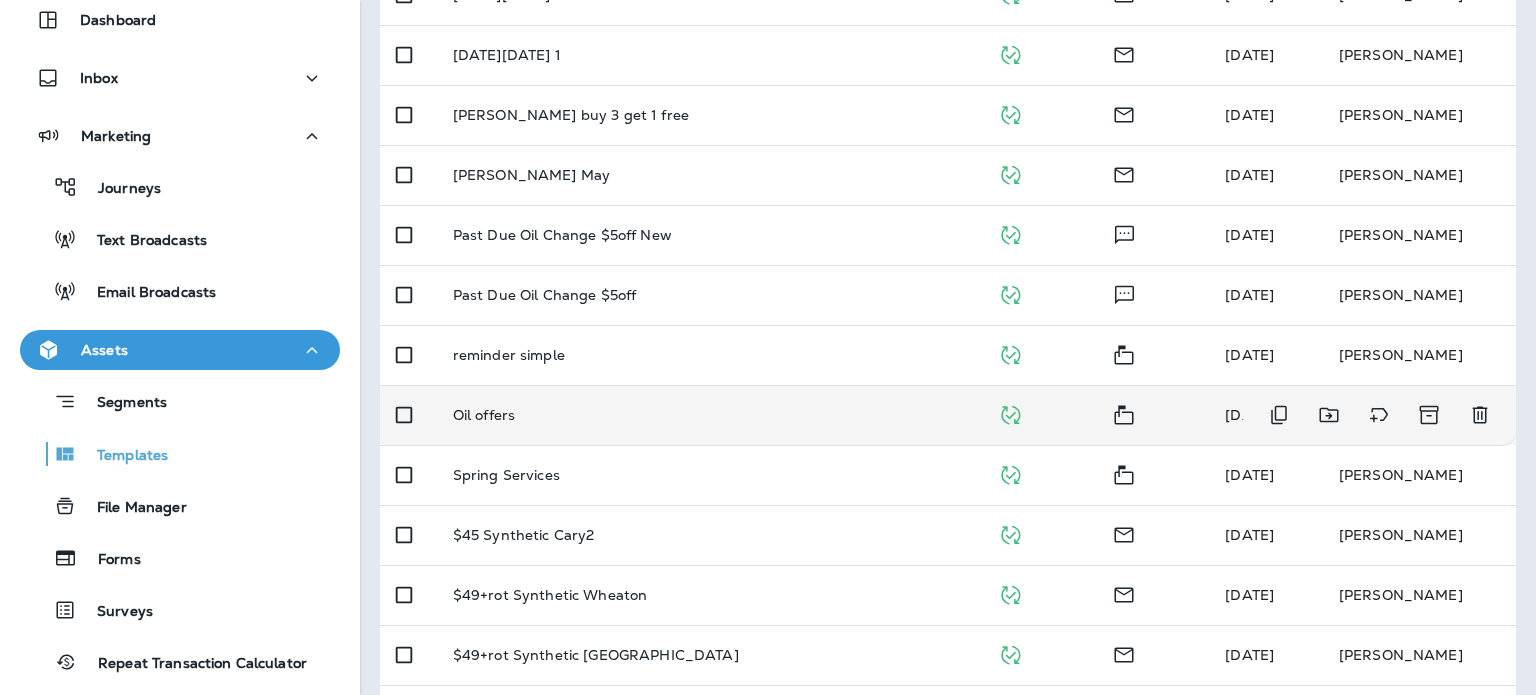 click on "Oil offers" at bounding box center (709, 415) 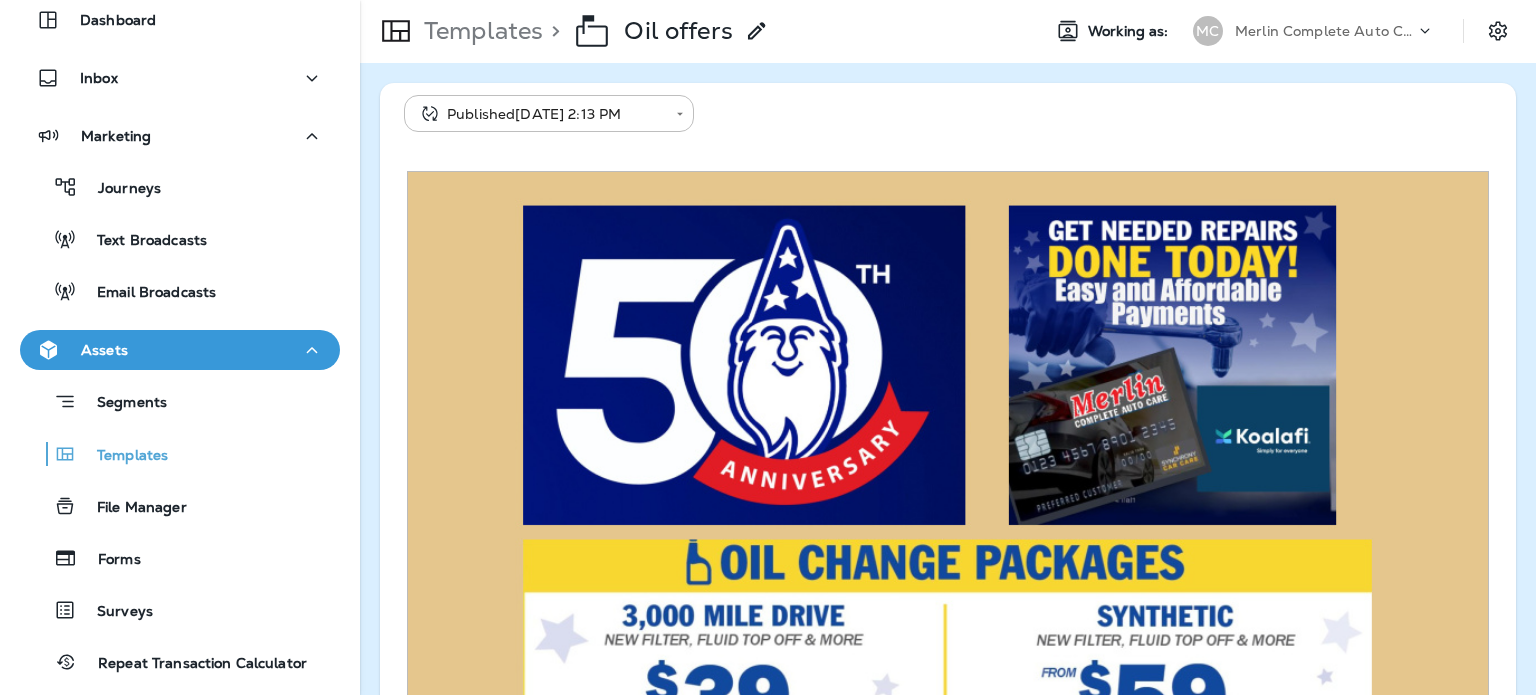 scroll, scrollTop: 3, scrollLeft: 0, axis: vertical 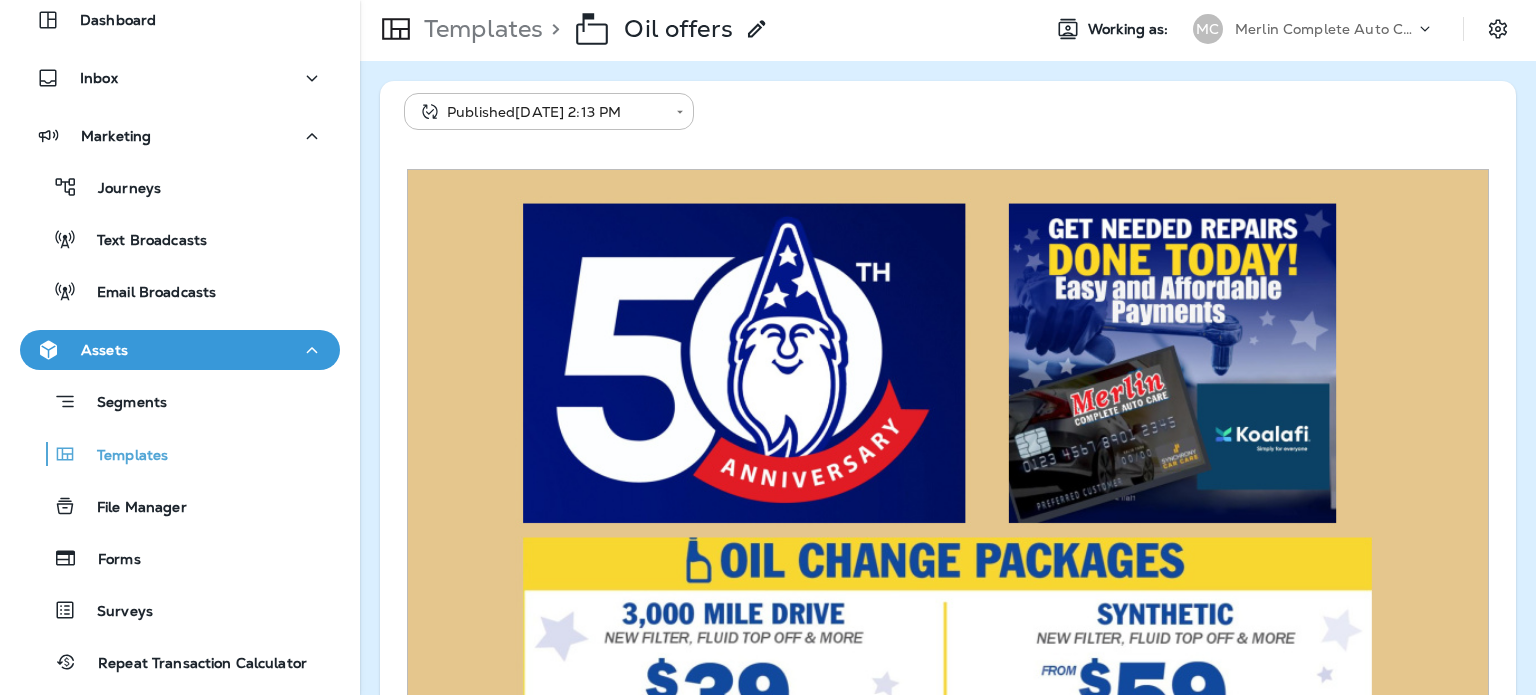 click 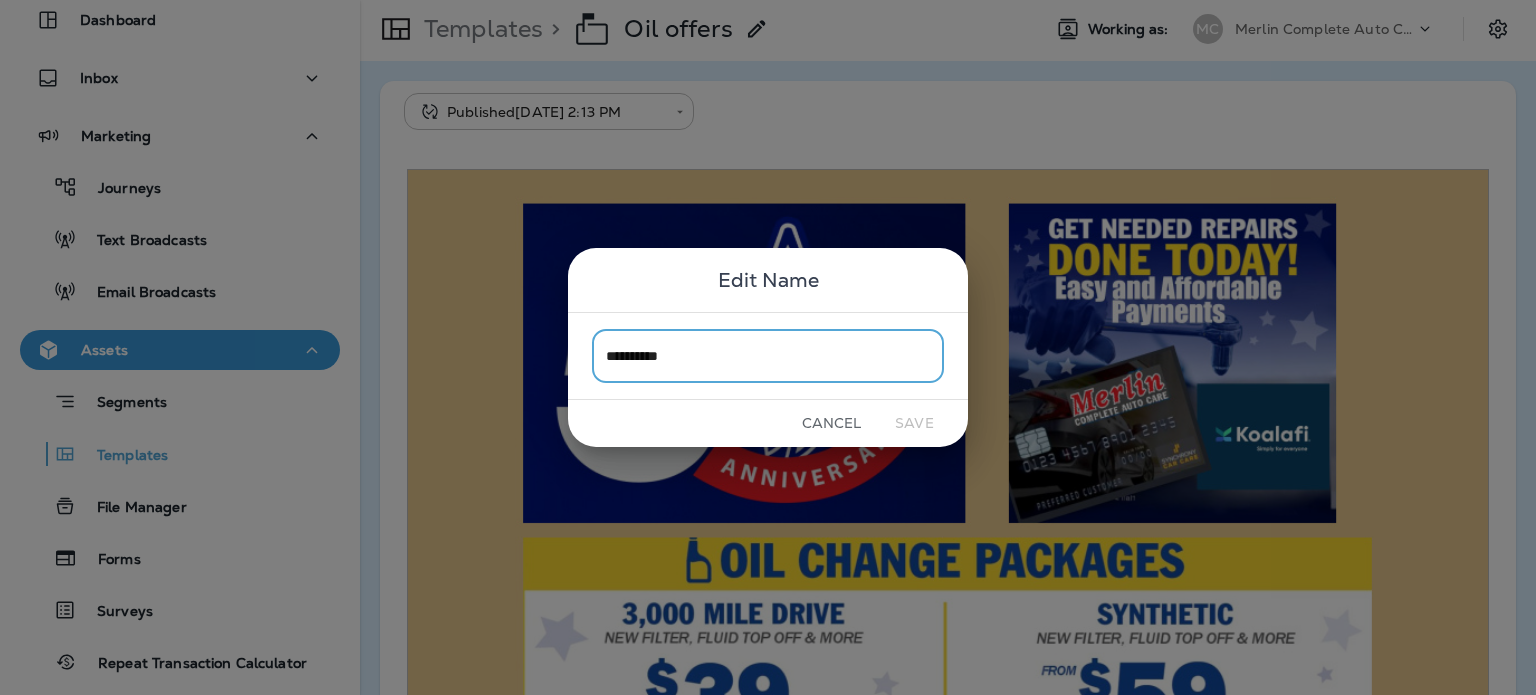 click on "**********" at bounding box center (768, 355) 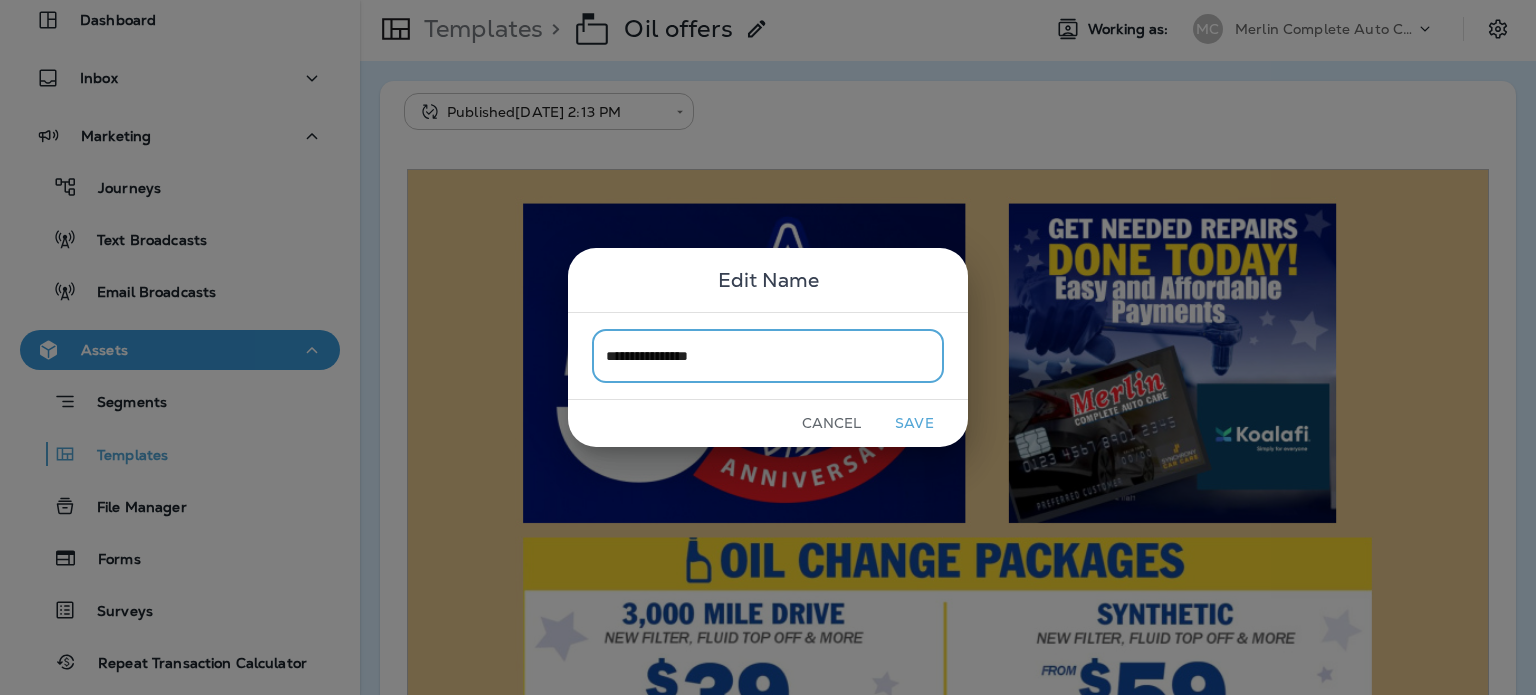 type on "**********" 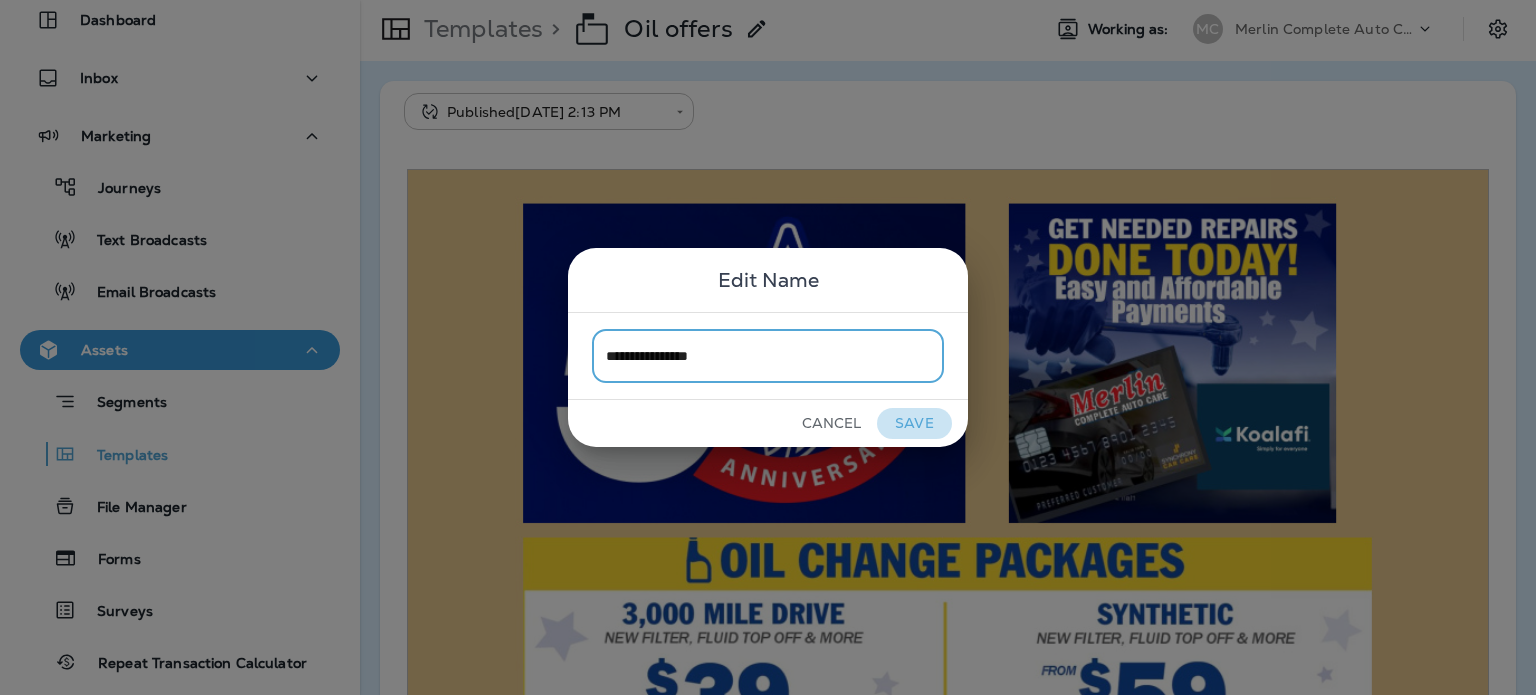 click on "Save" at bounding box center (914, 423) 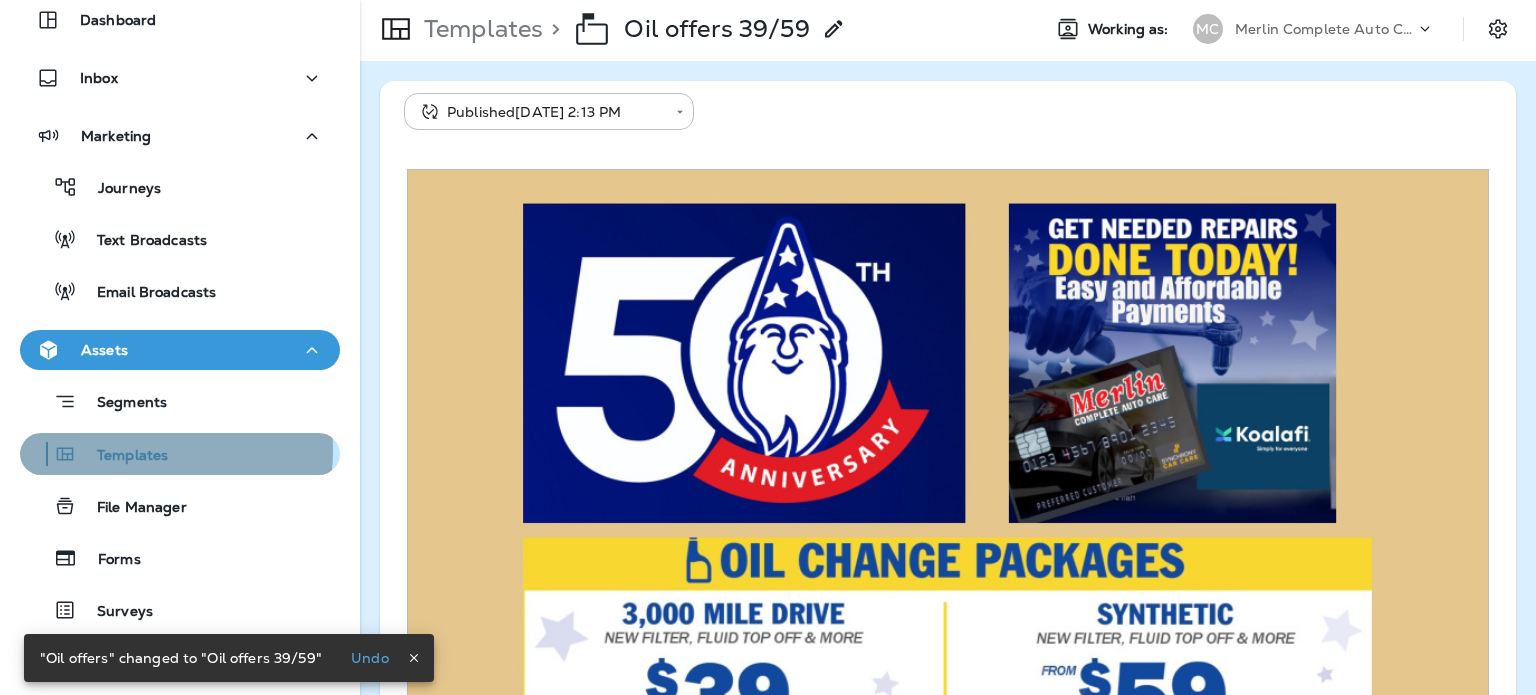 click on "Templates" at bounding box center (122, 456) 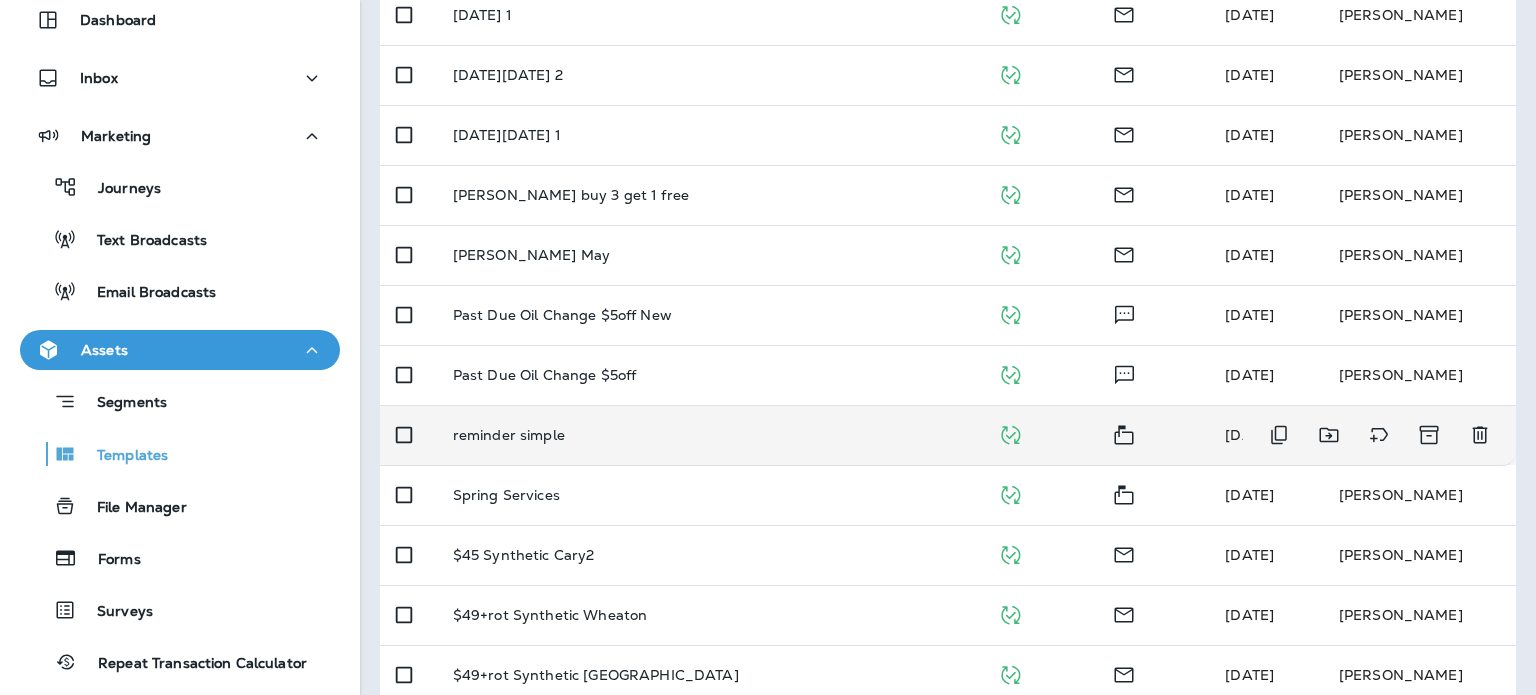 scroll, scrollTop: 458, scrollLeft: 0, axis: vertical 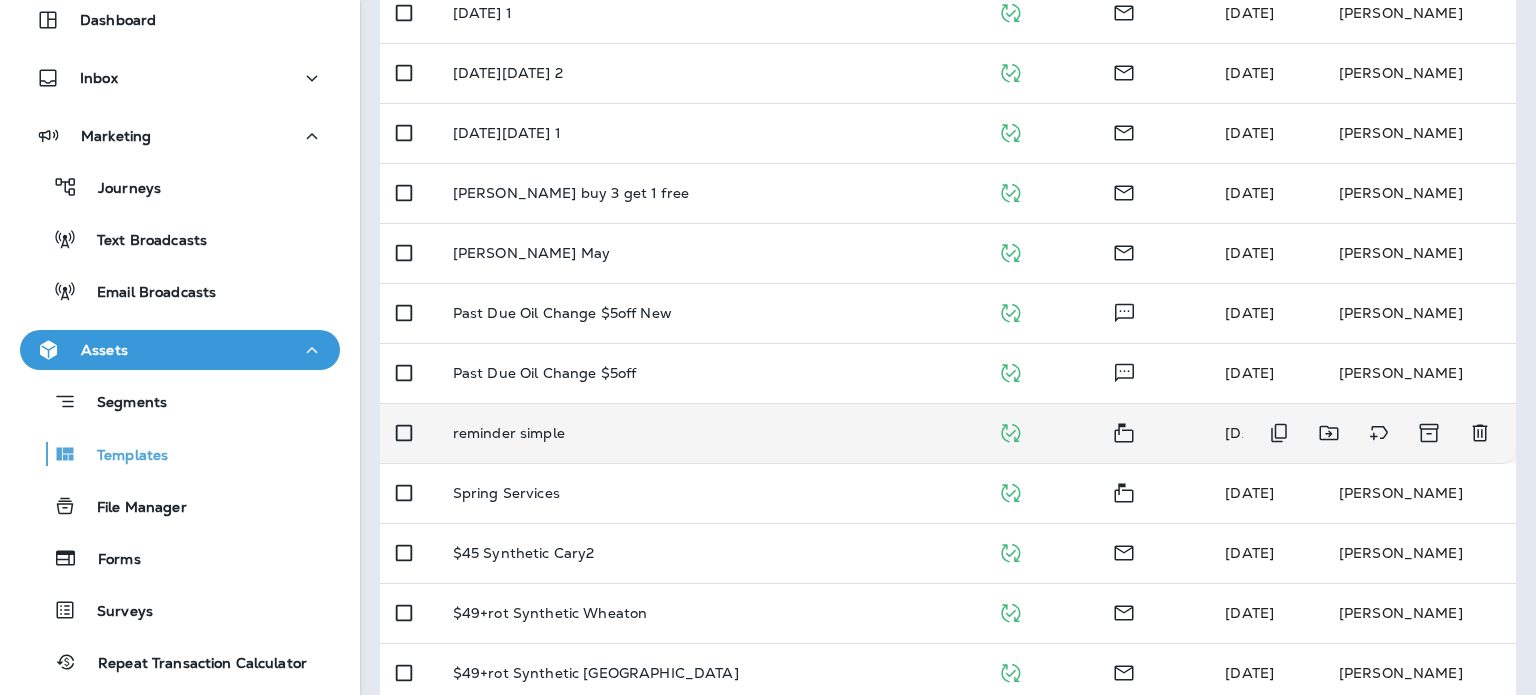 click on "reminder simple" at bounding box center (709, 433) 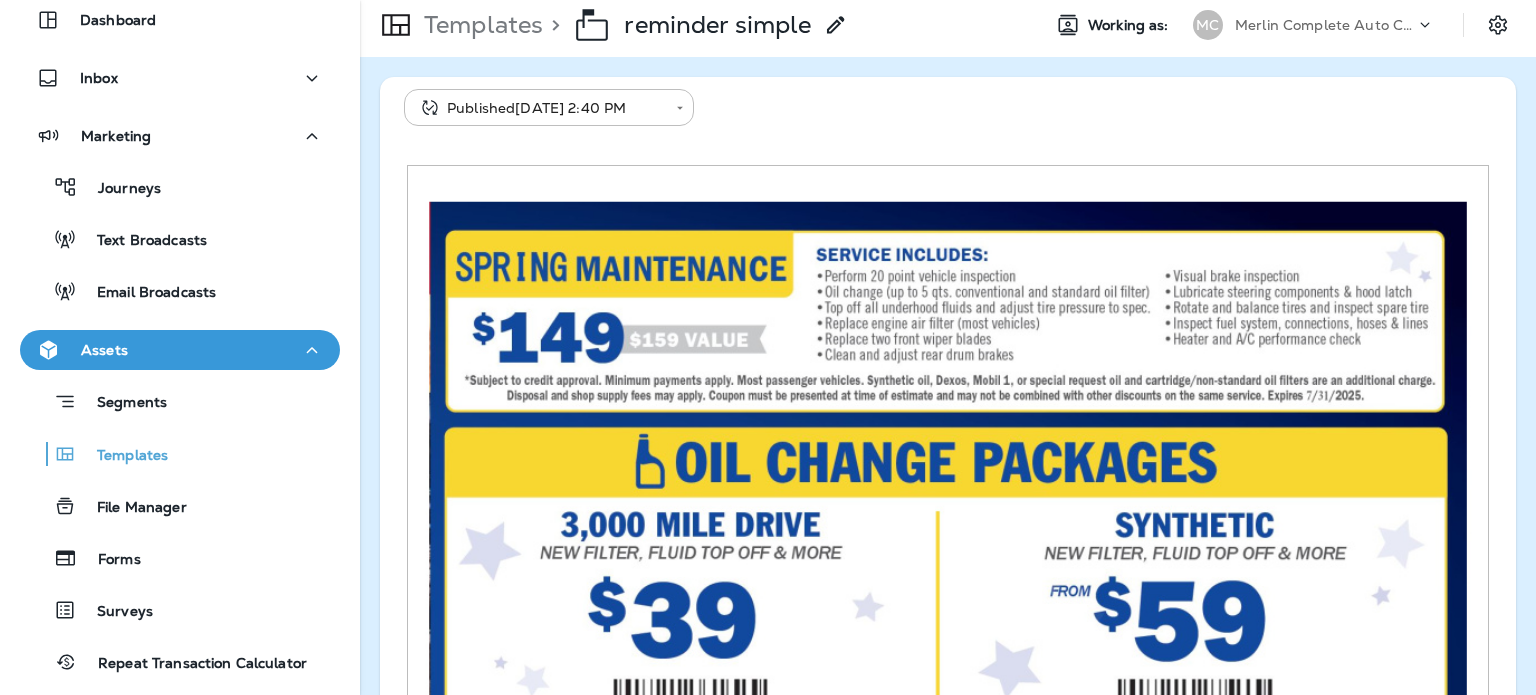 scroll, scrollTop: 0, scrollLeft: 0, axis: both 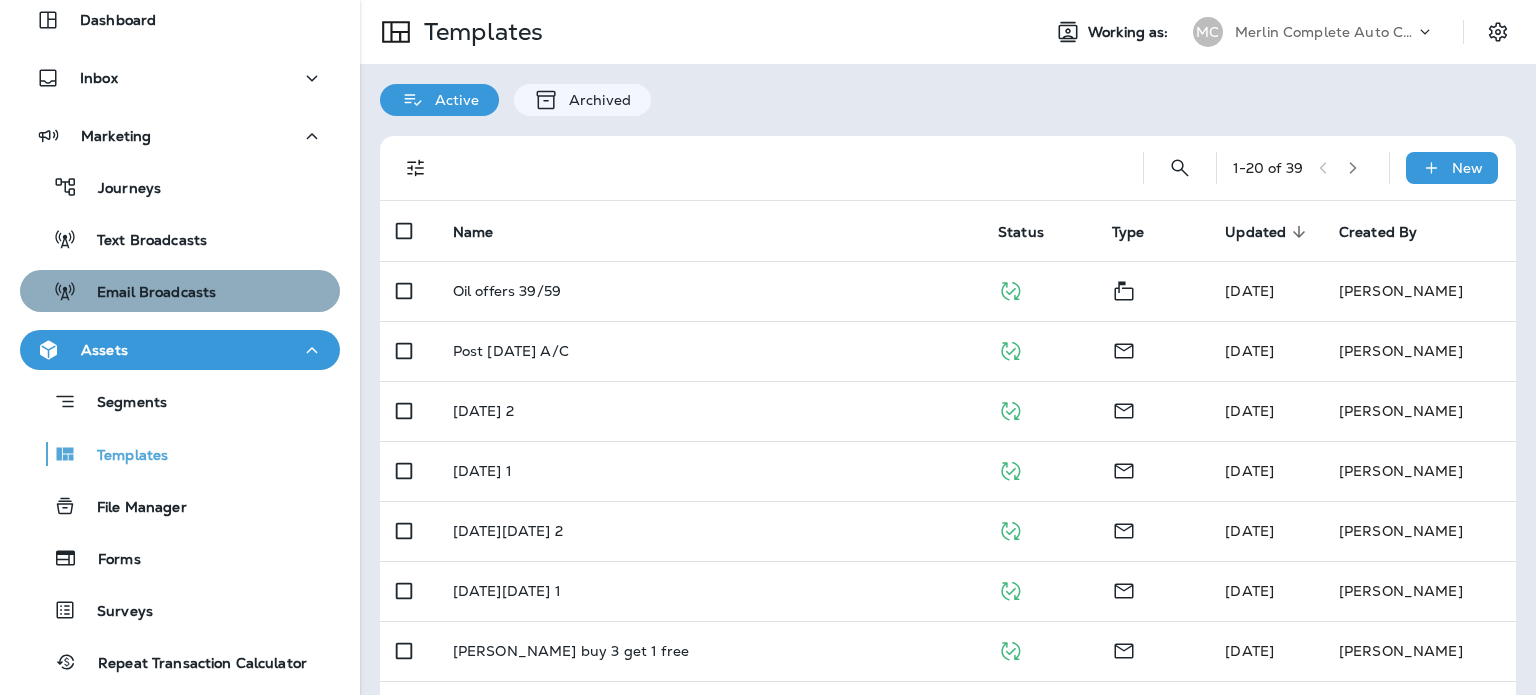 click on "Email Broadcasts" at bounding box center (146, 293) 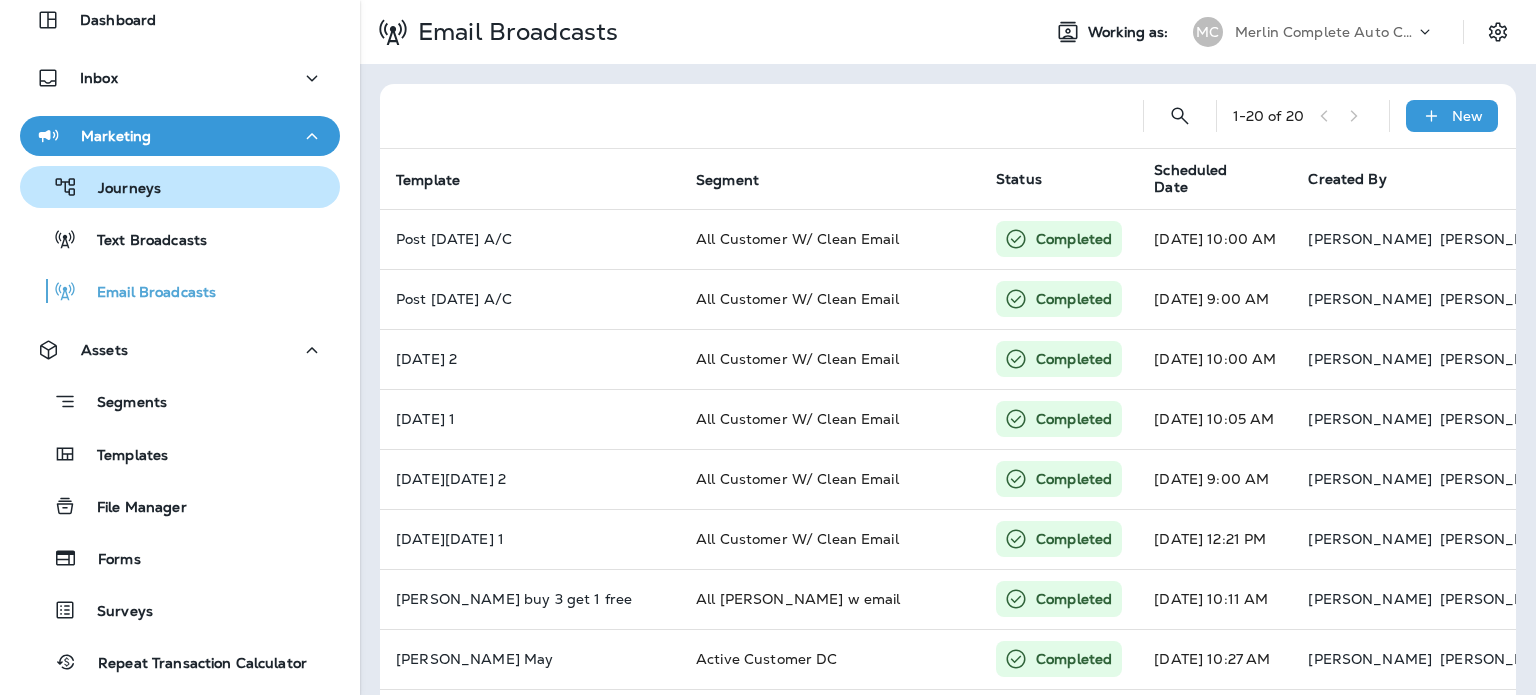 click on "Journeys" at bounding box center (180, 187) 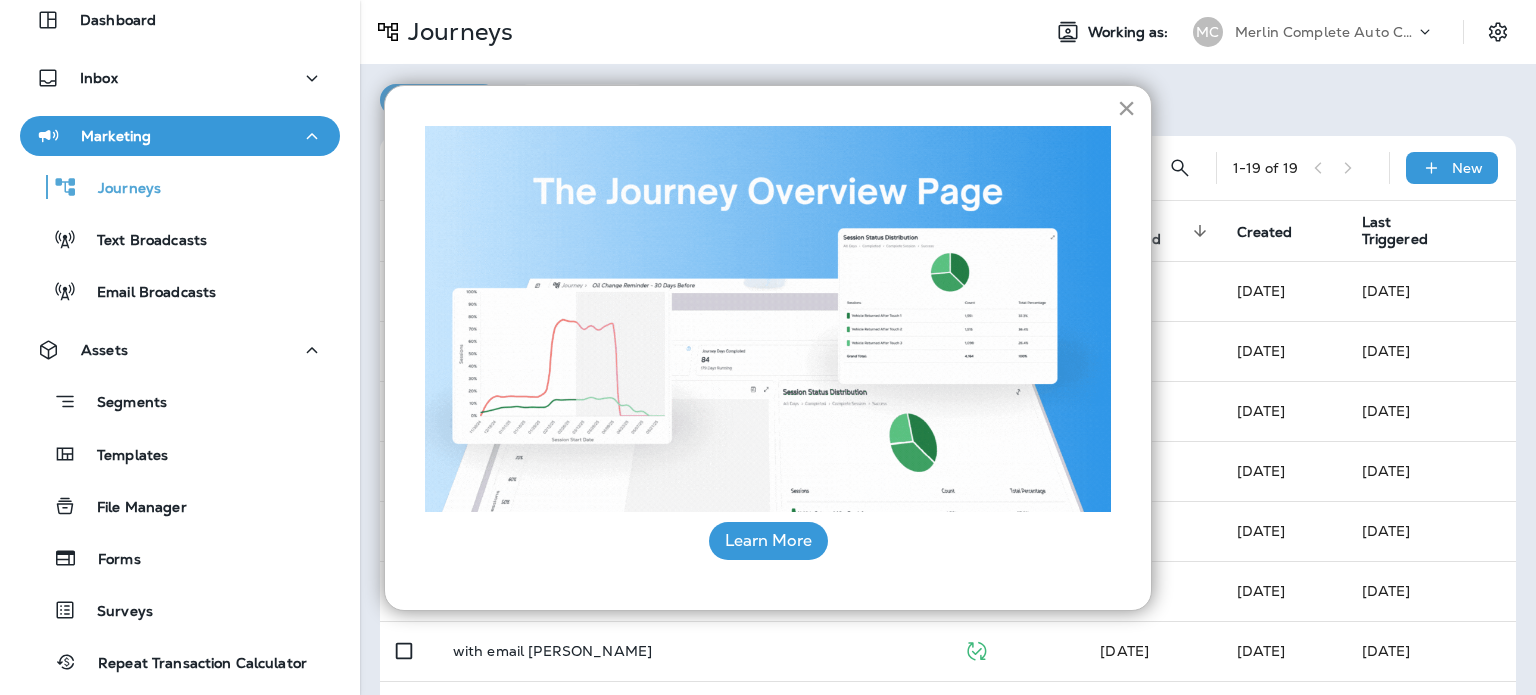 click on "×" at bounding box center (1126, 108) 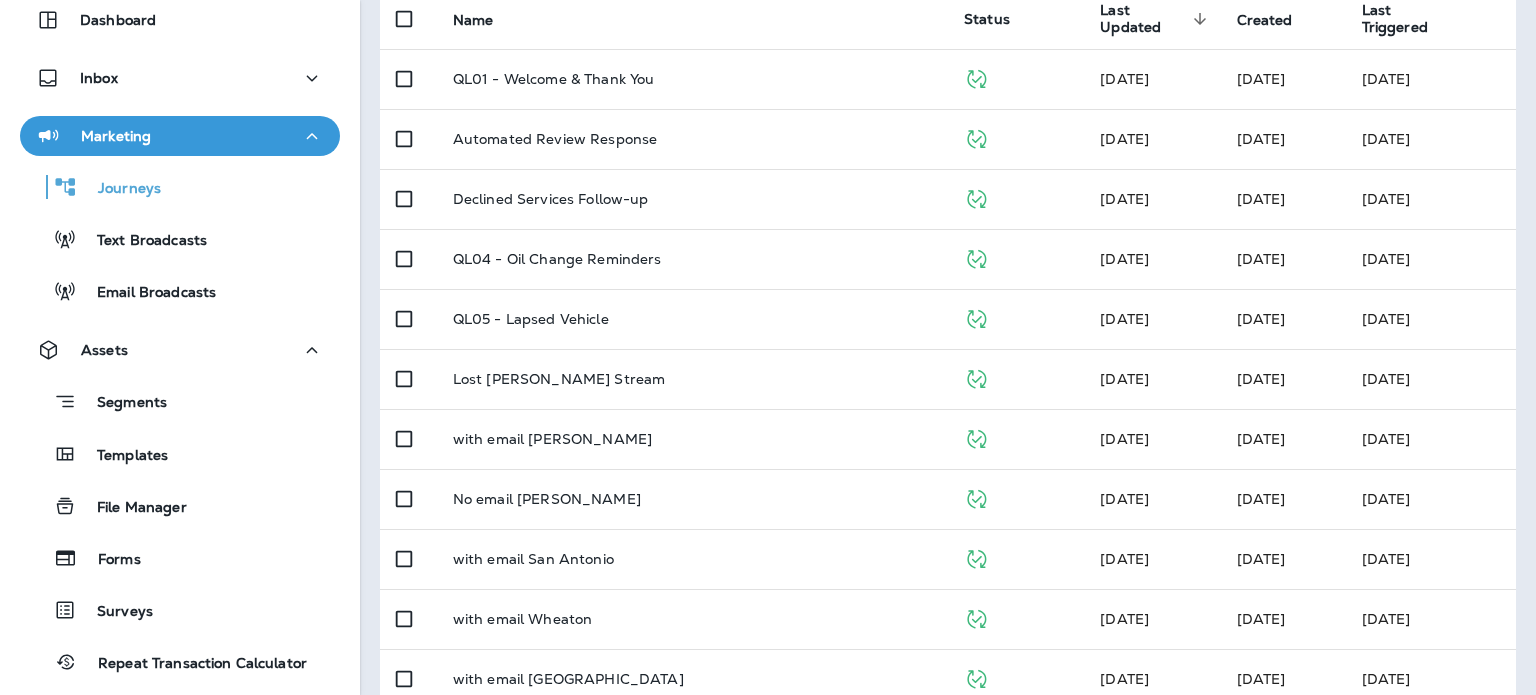 scroll, scrollTop: 212, scrollLeft: 0, axis: vertical 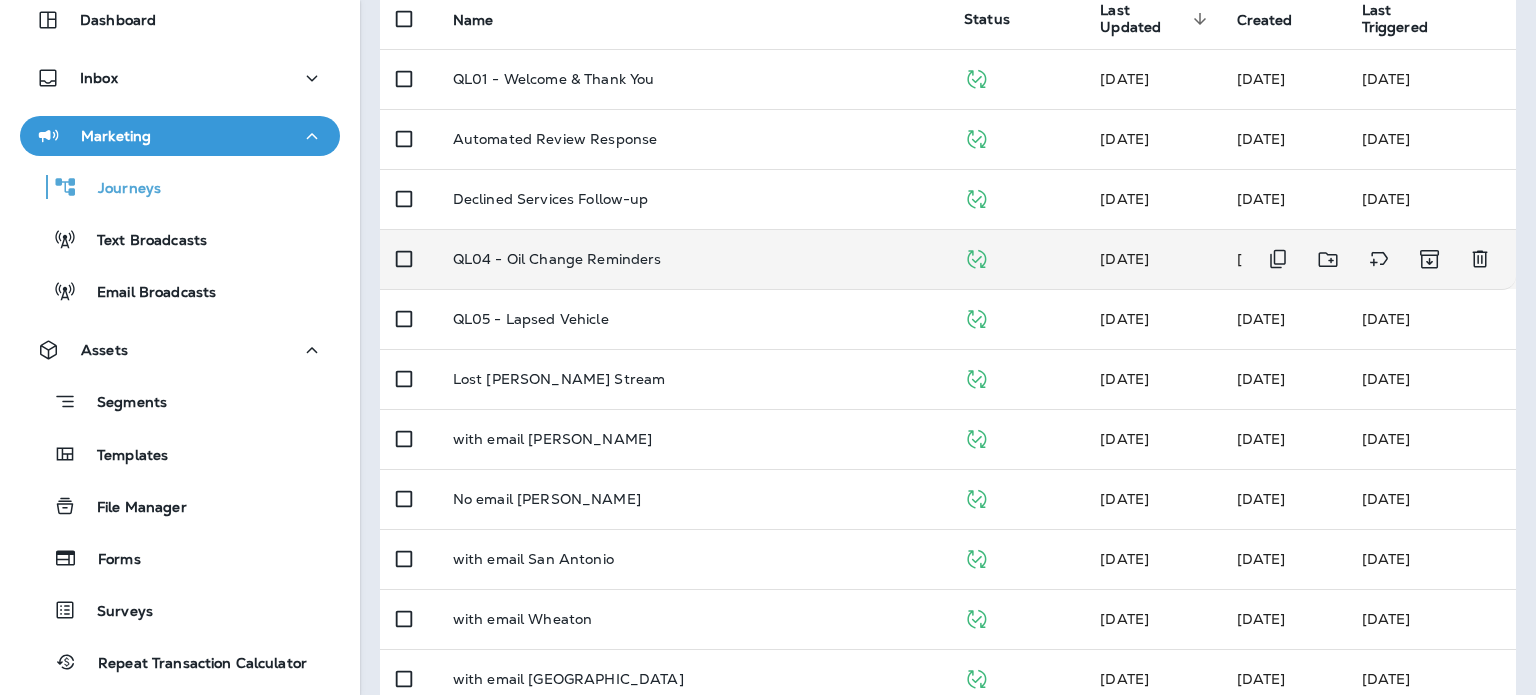 click on "QL04 - Oil Change Reminders" at bounding box center (557, 259) 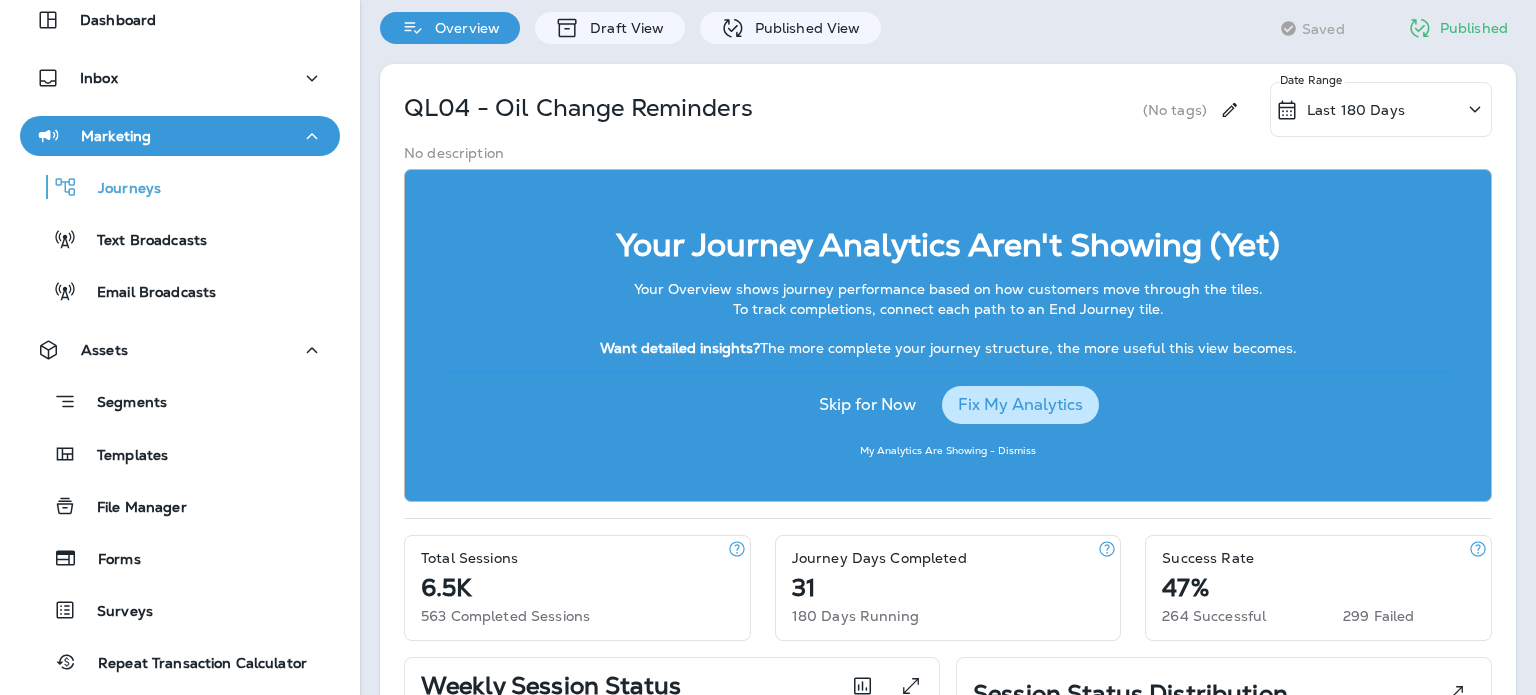 scroll, scrollTop: 0, scrollLeft: 0, axis: both 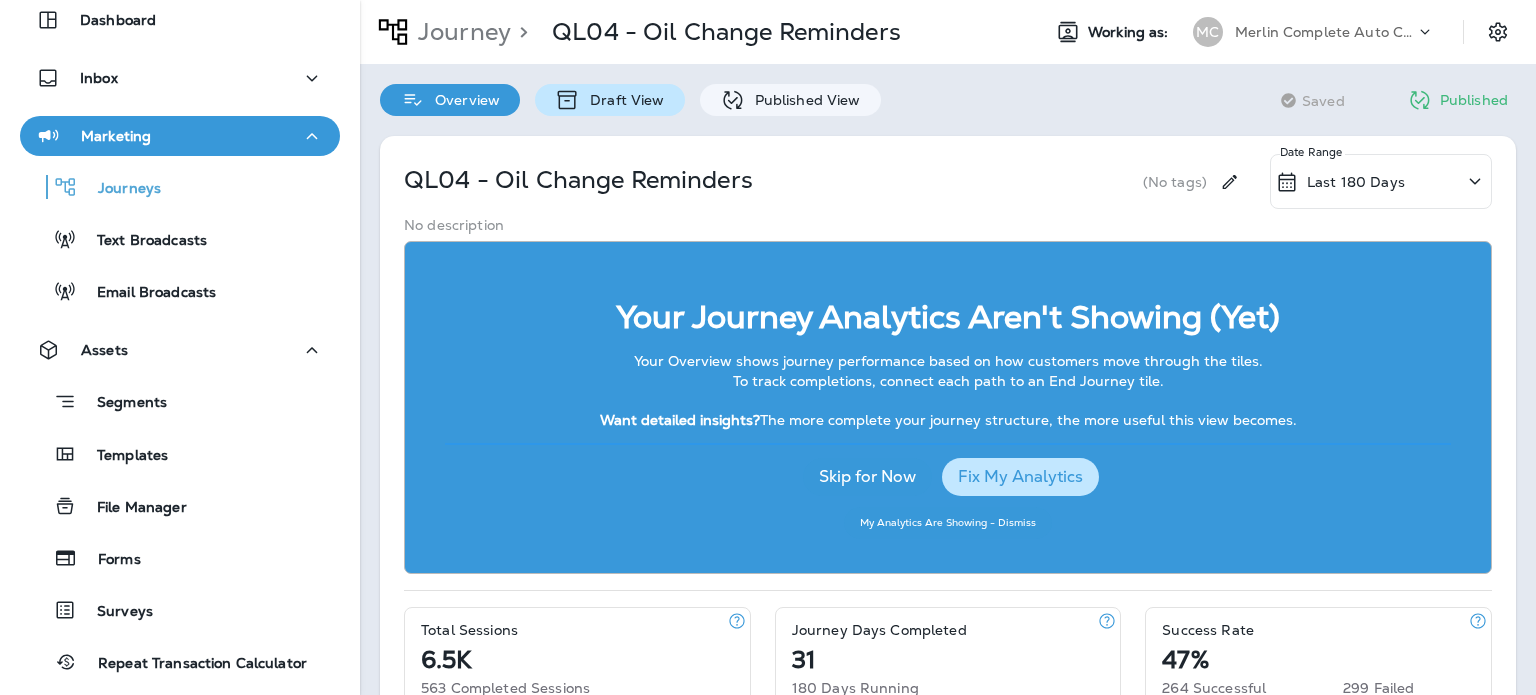 click on "Draft View" at bounding box center [622, 100] 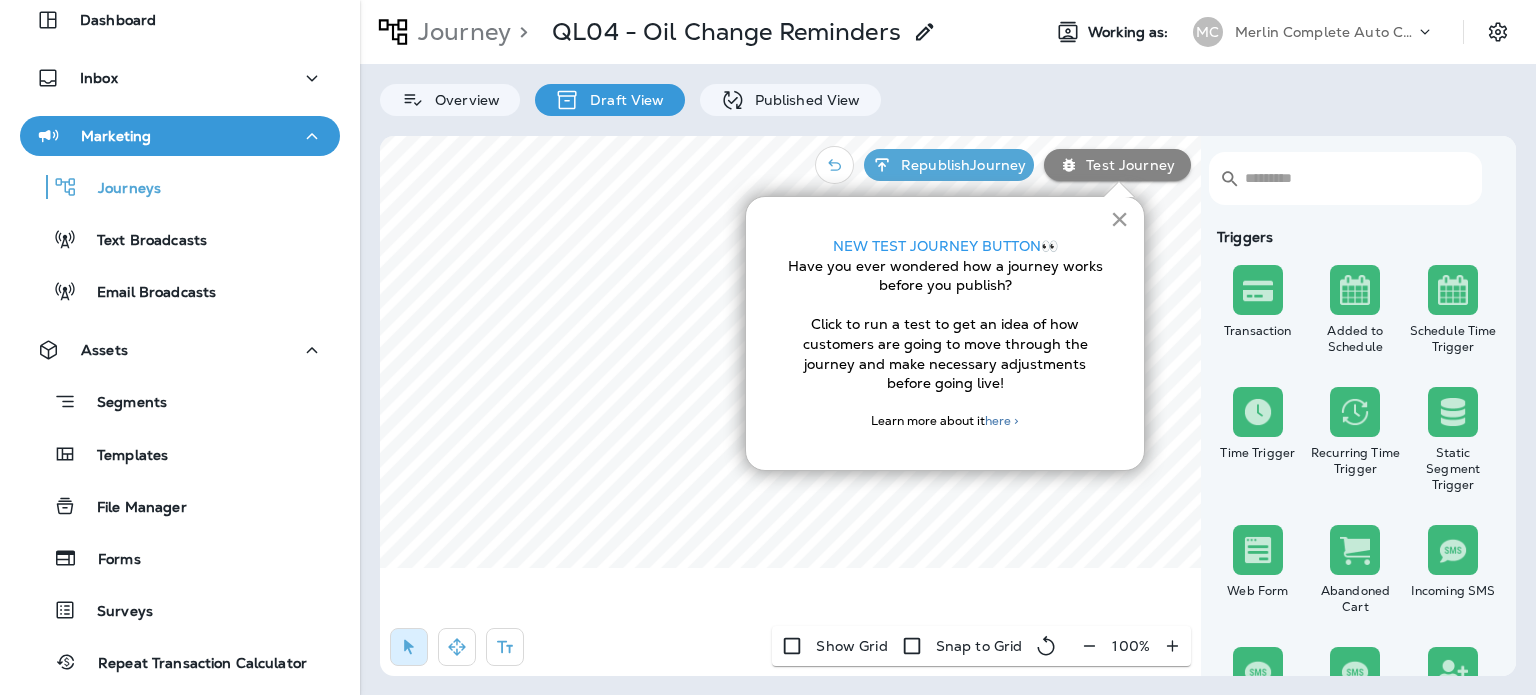 click on "×" at bounding box center [1119, 219] 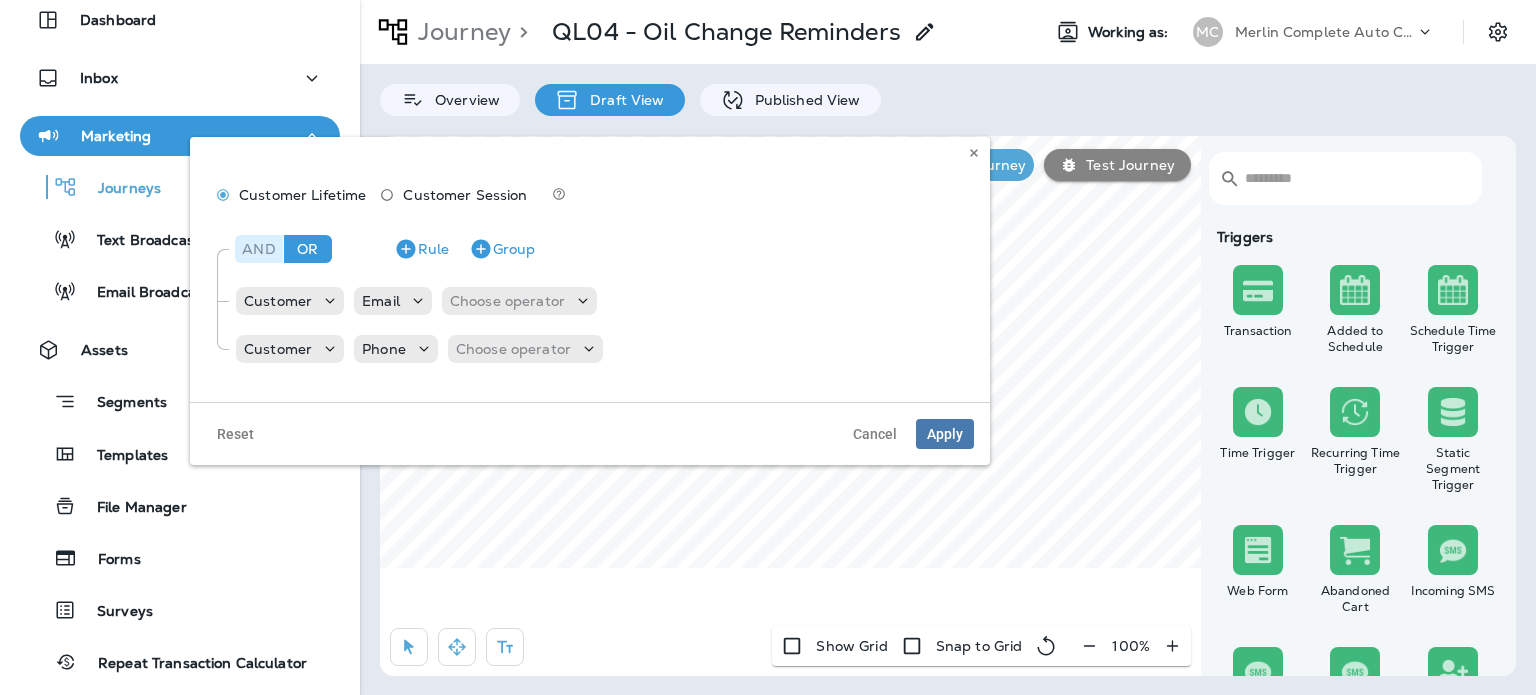 click on "And" at bounding box center [259, 249] 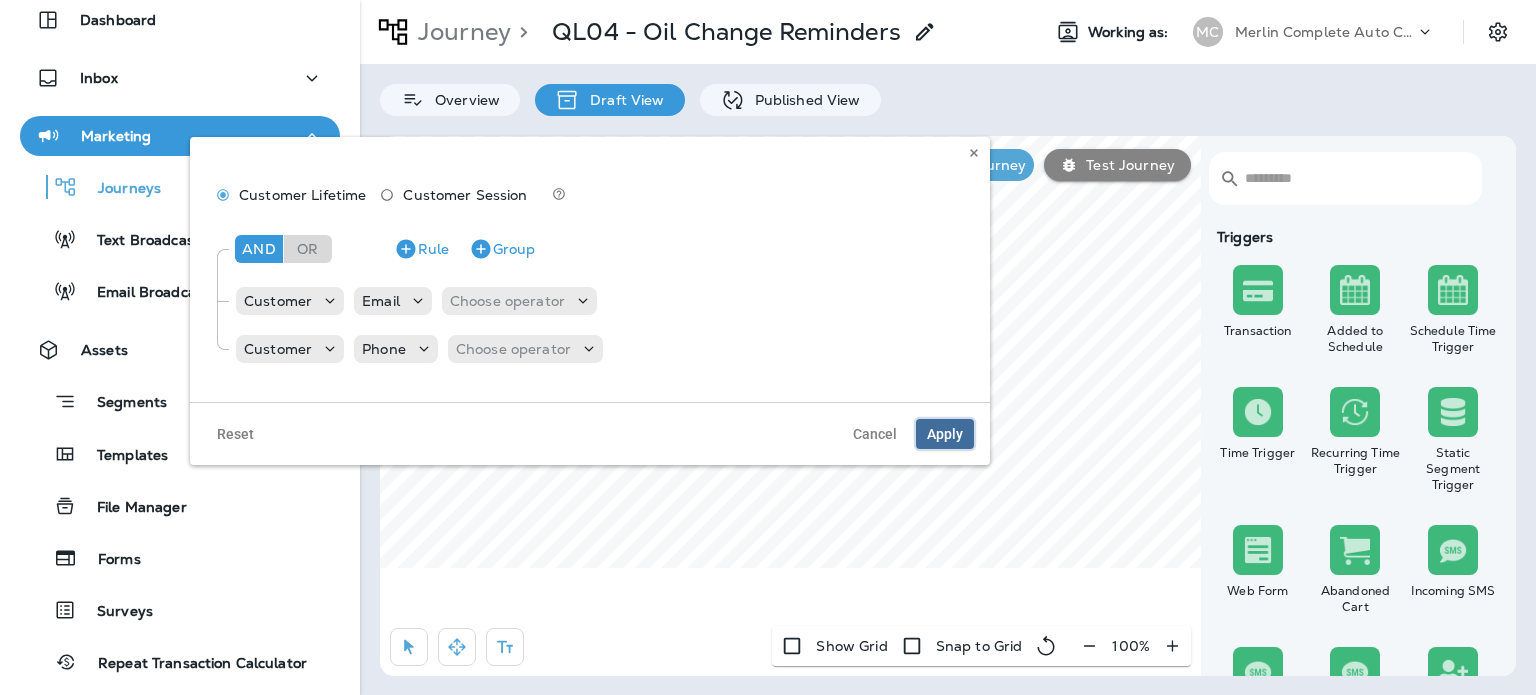 click on "Apply" at bounding box center [945, 434] 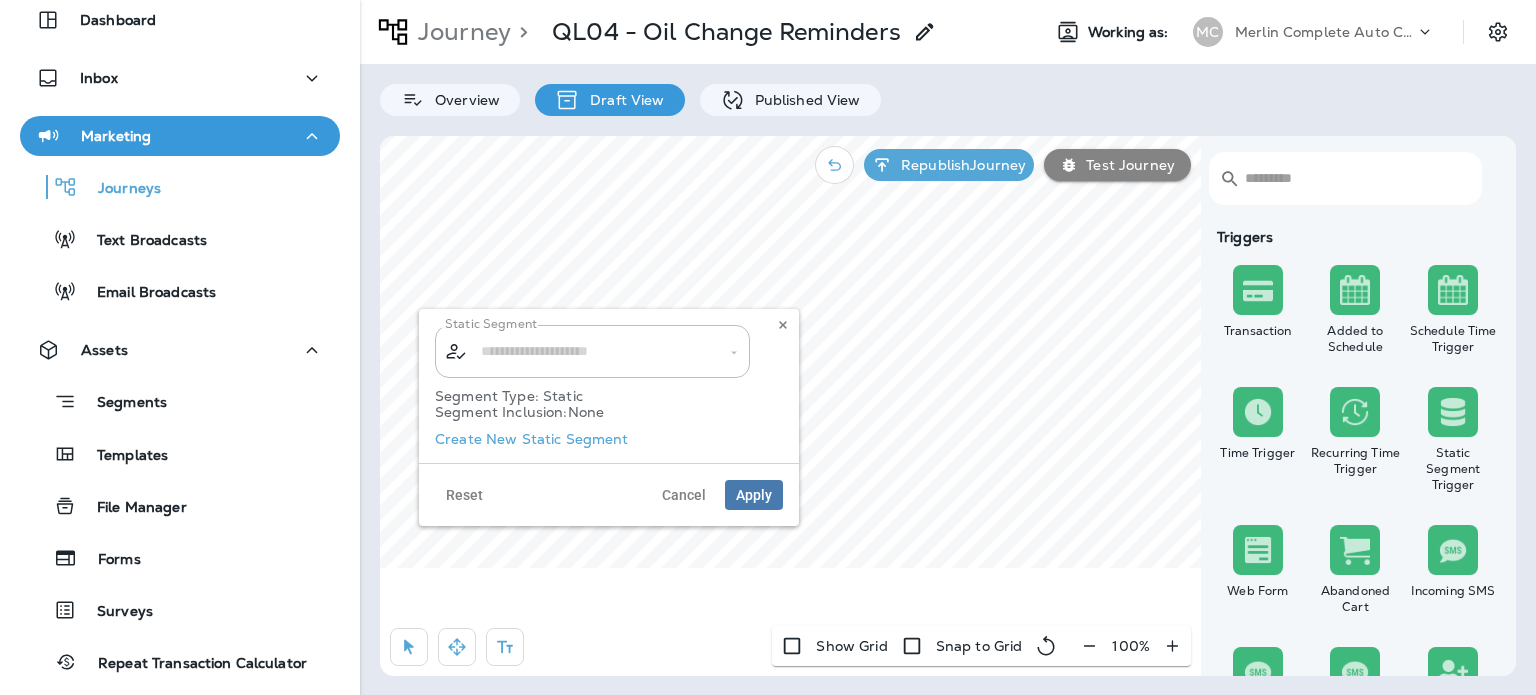type on "**********" 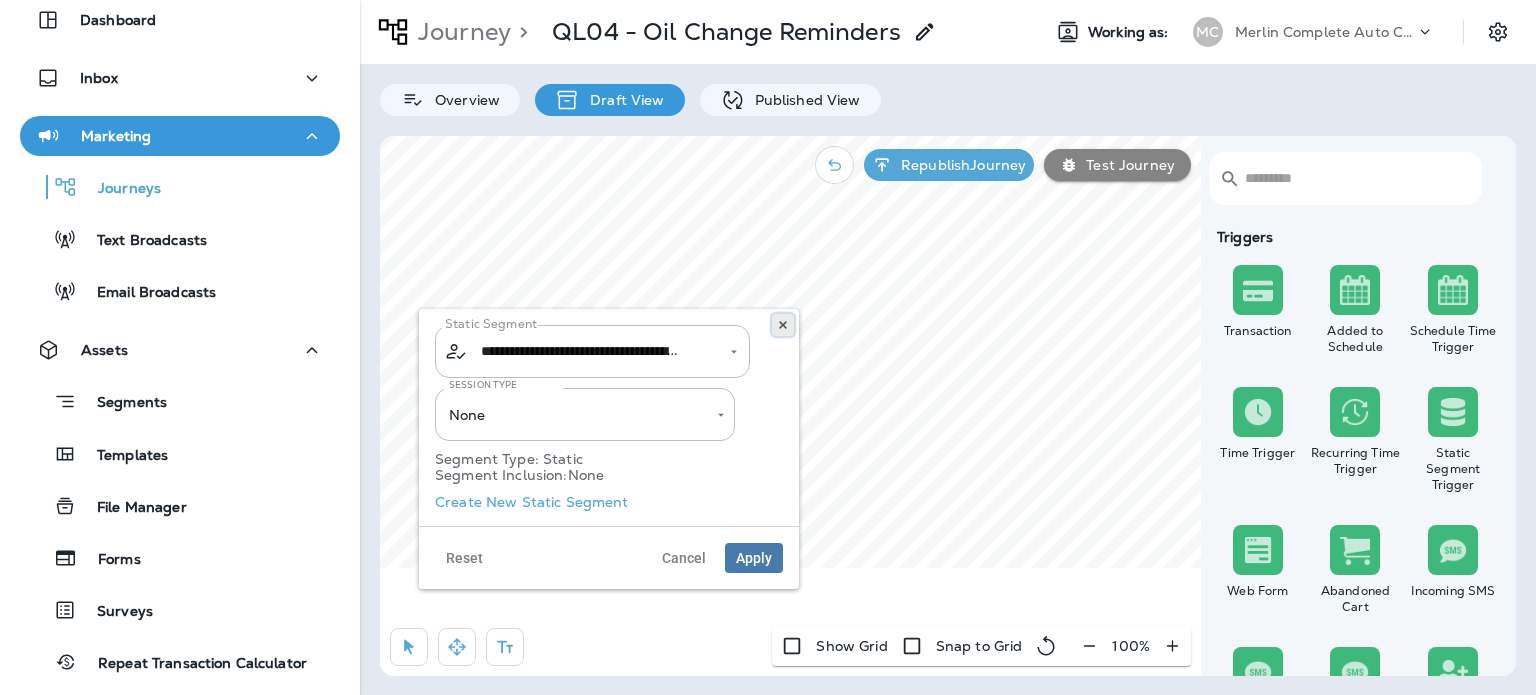 click 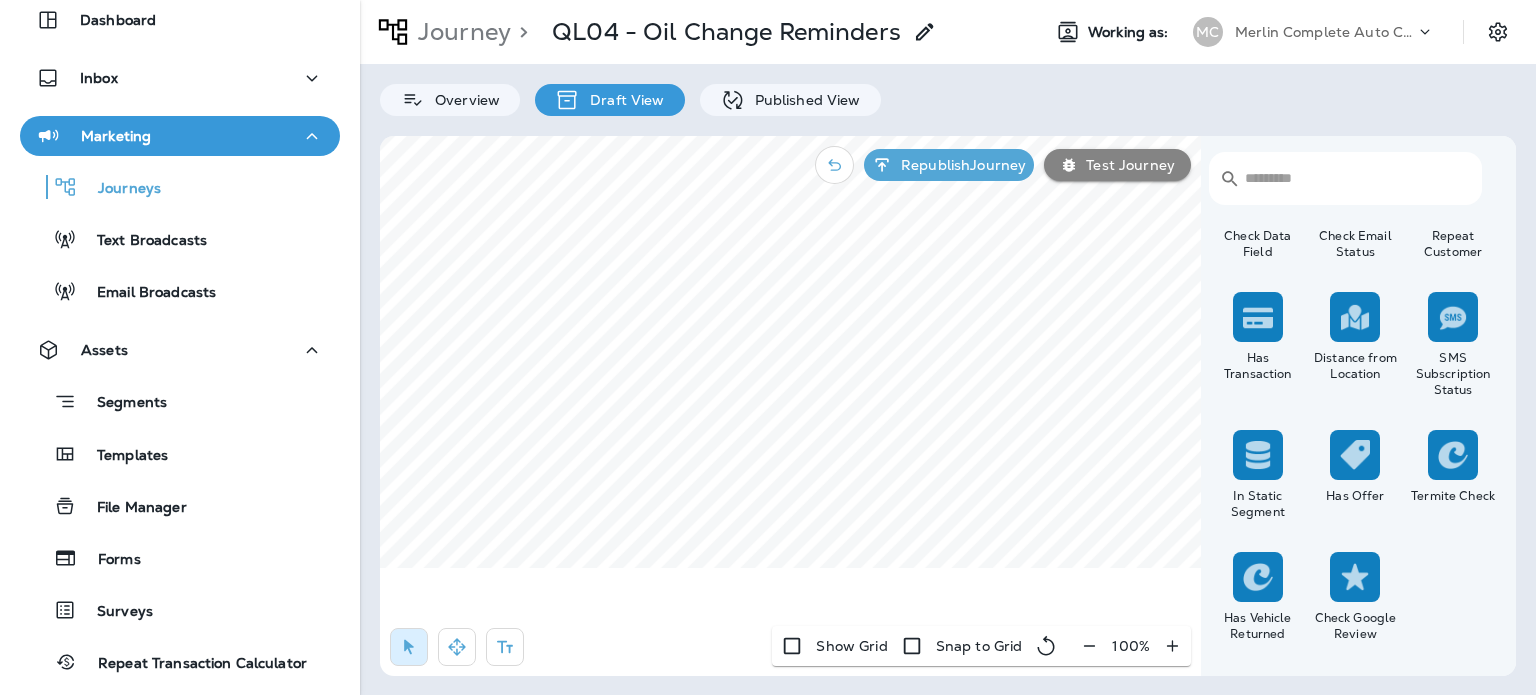 scroll, scrollTop: 1935, scrollLeft: 0, axis: vertical 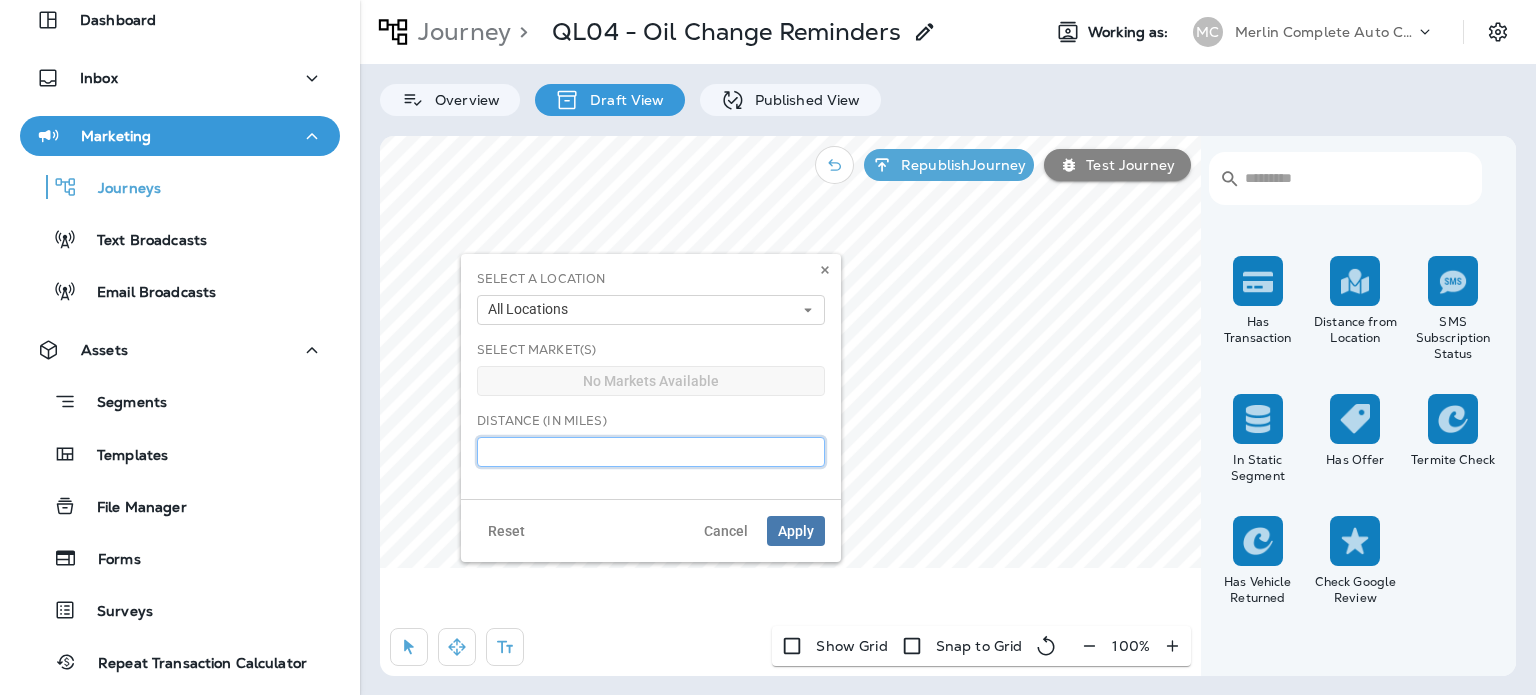 click on "**" at bounding box center [651, 452] 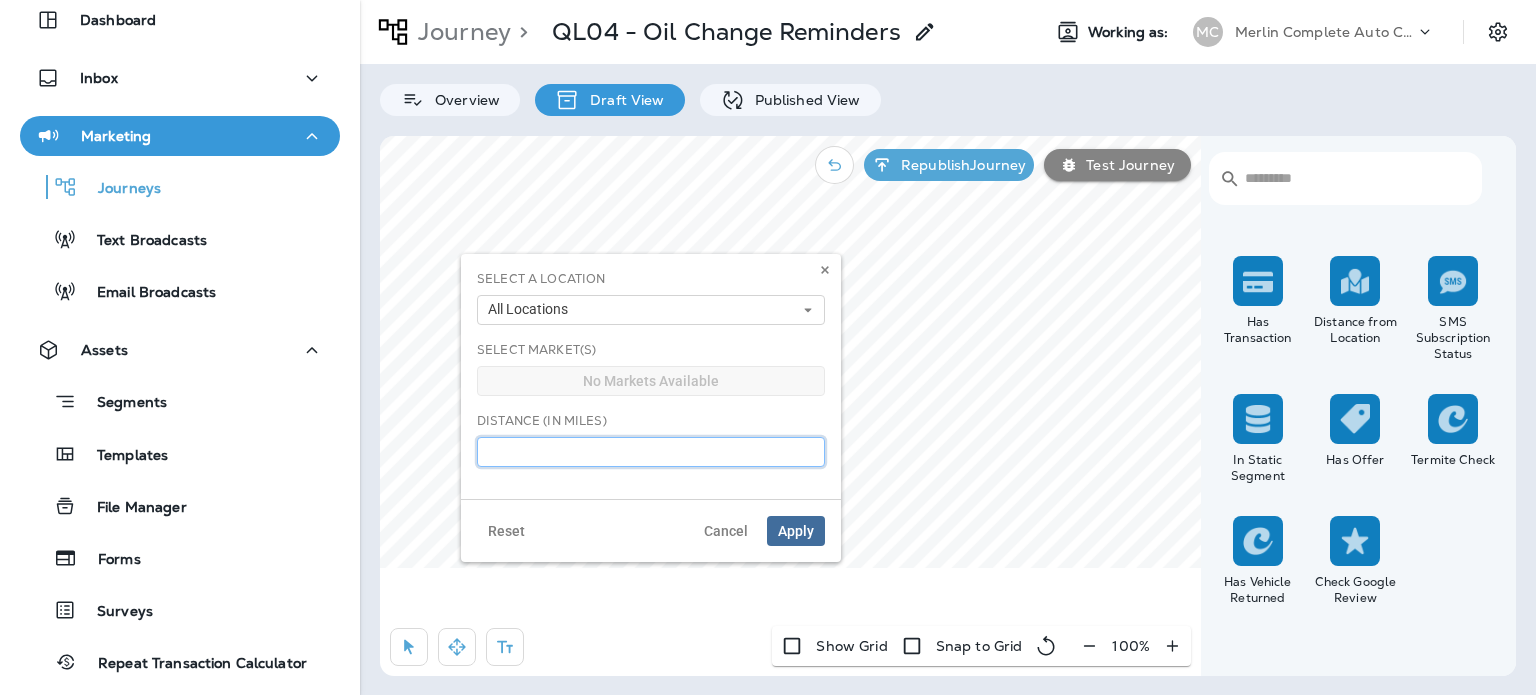 type on "*" 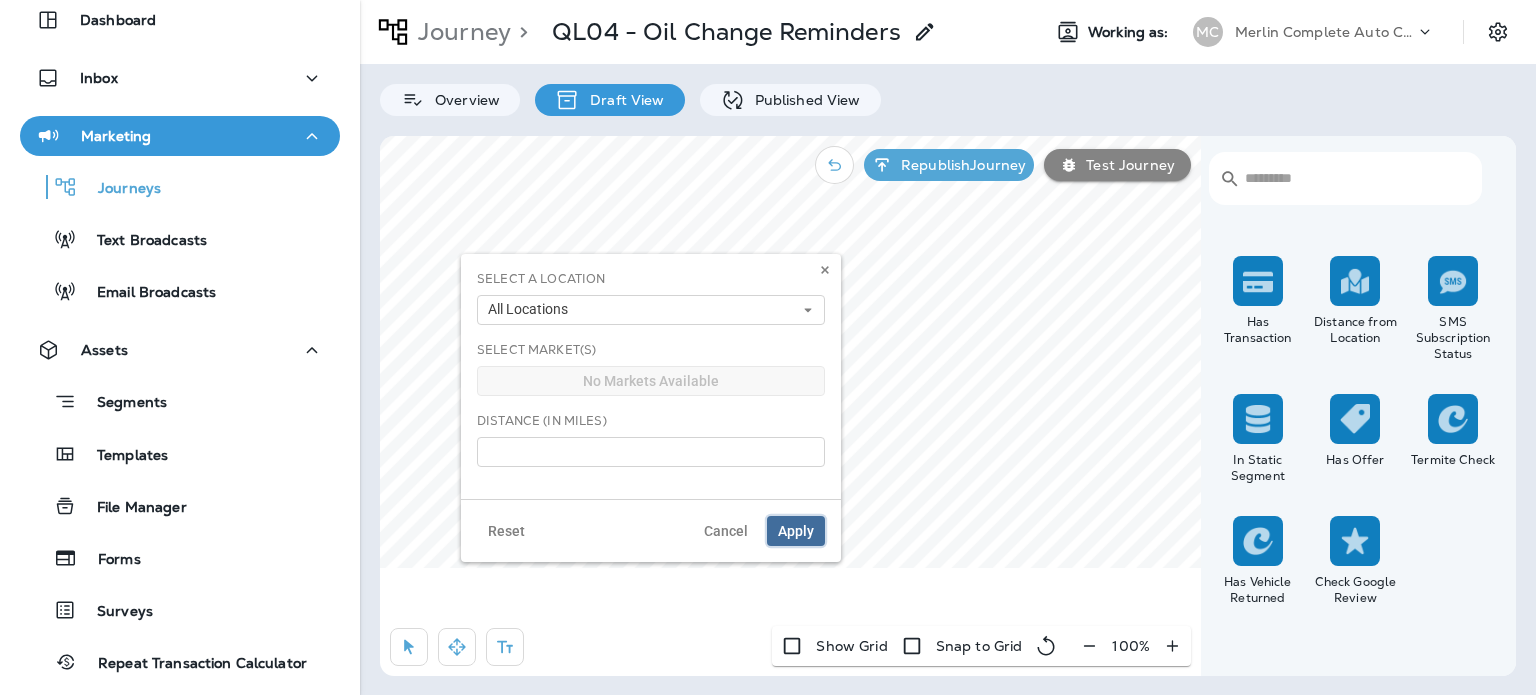 click on "Apply" at bounding box center (796, 531) 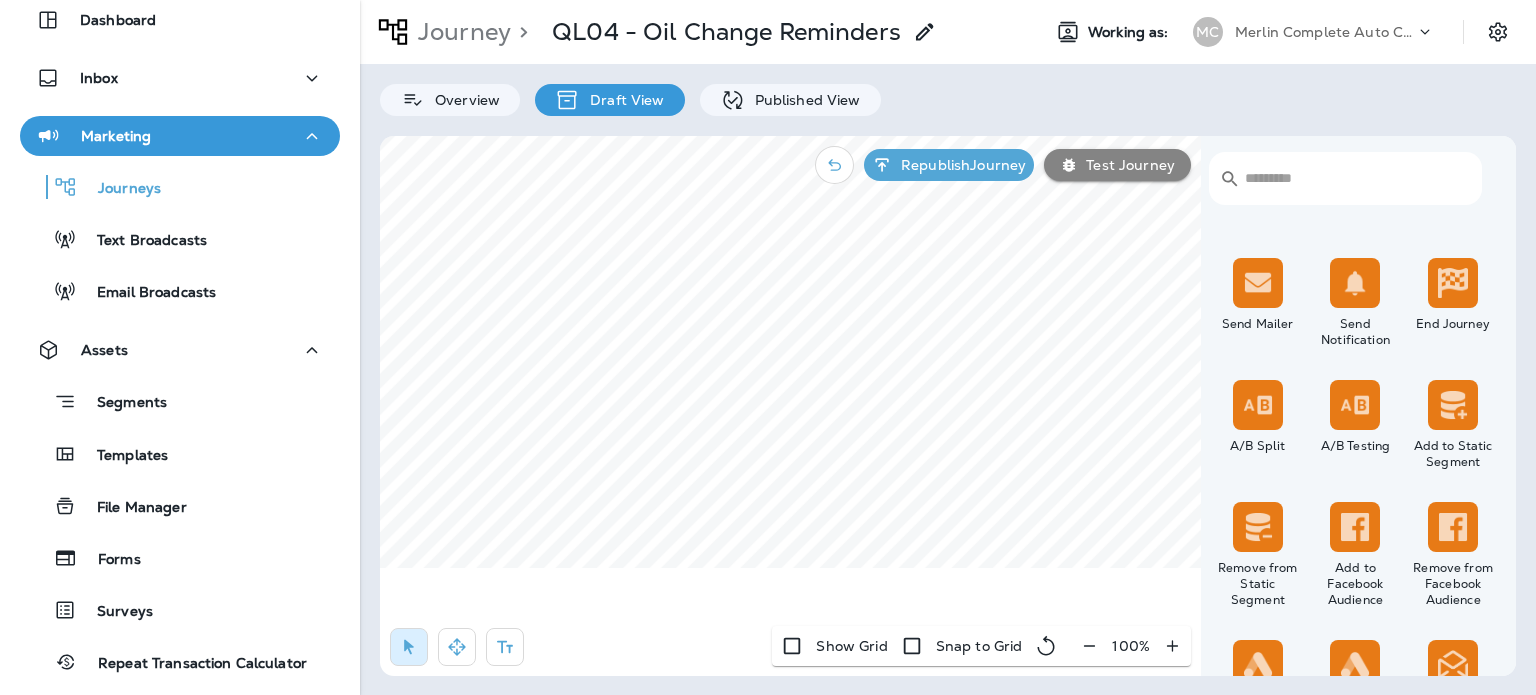scroll, scrollTop: 868, scrollLeft: 0, axis: vertical 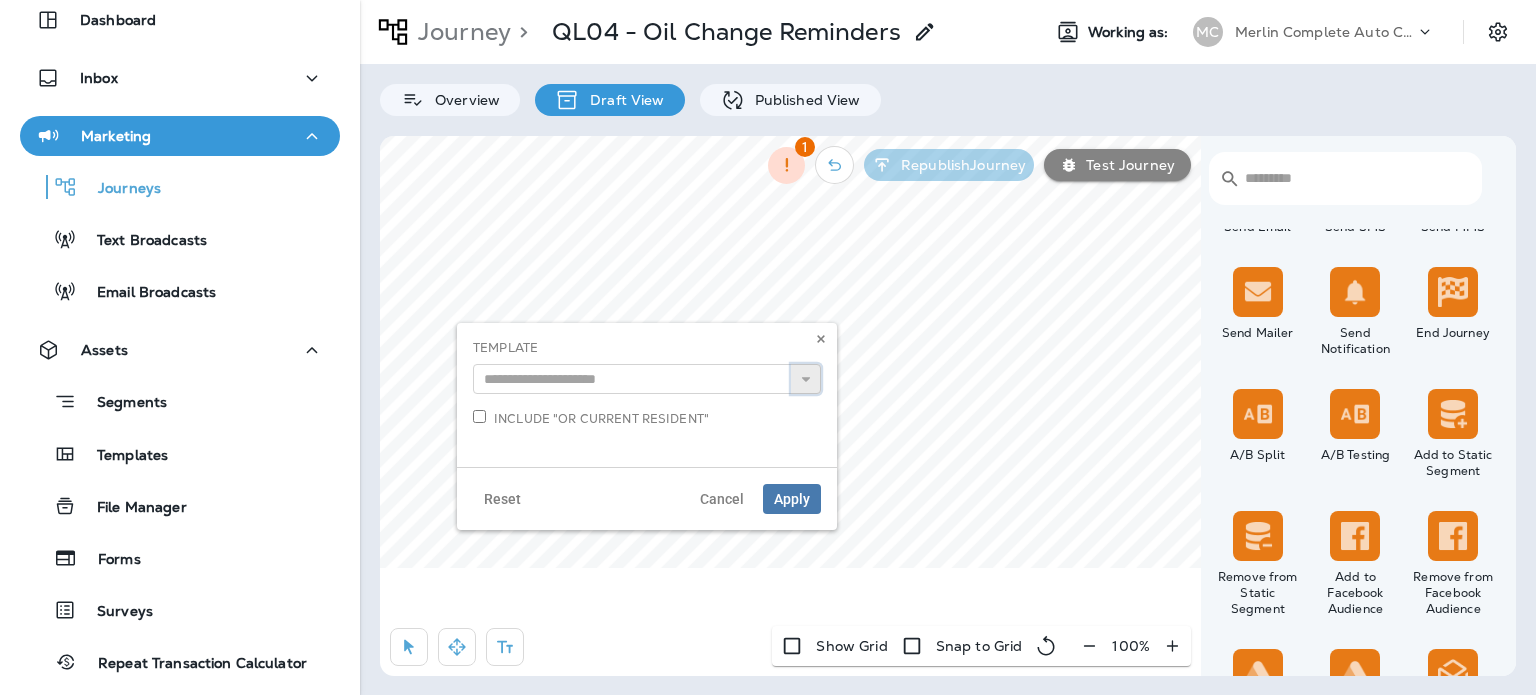 click 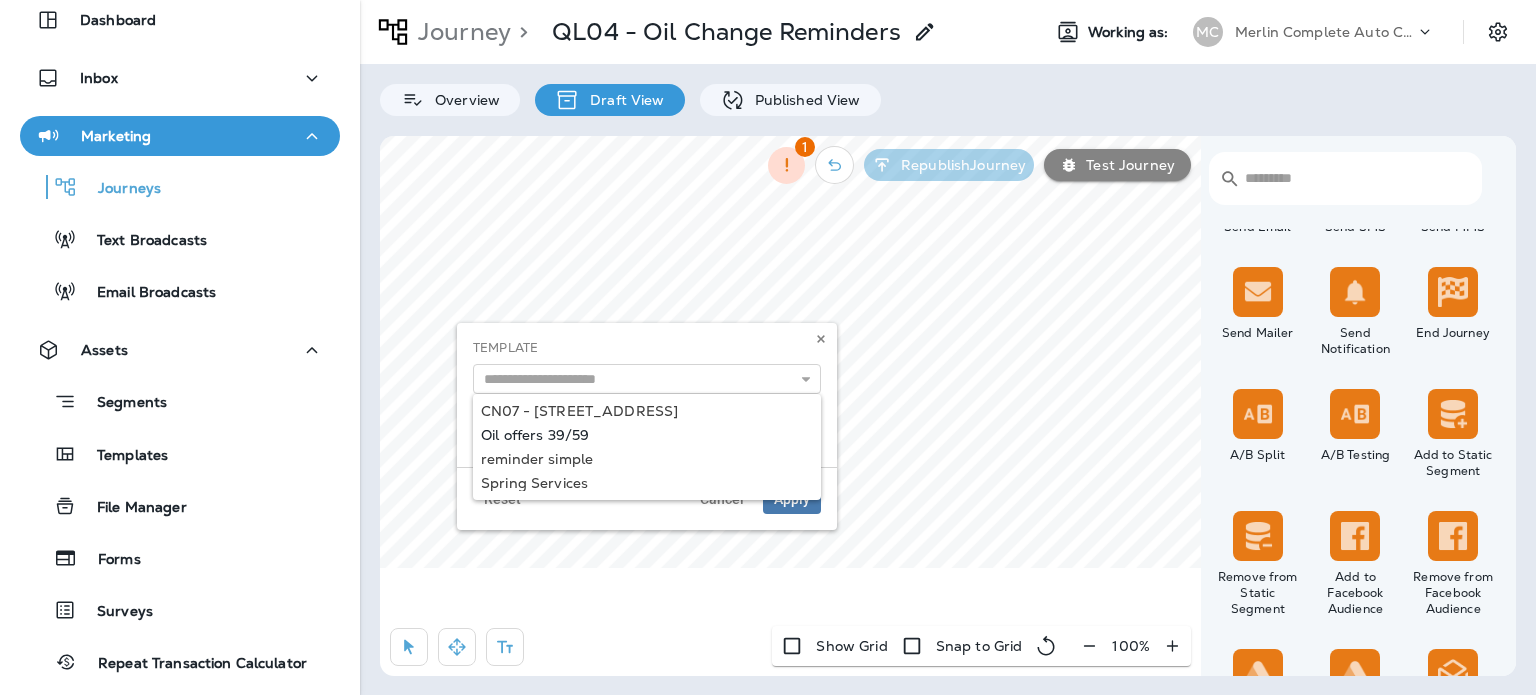 type on "**********" 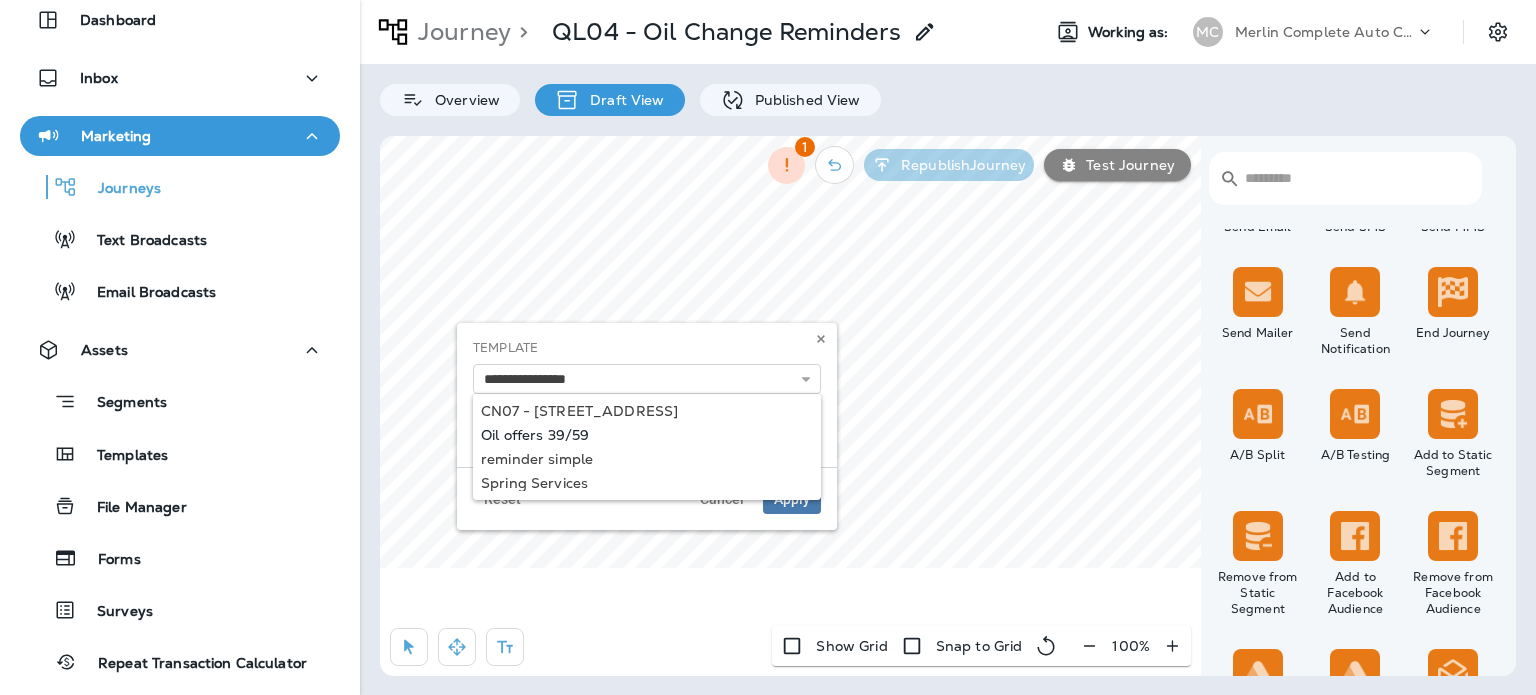 click on "**********" at bounding box center (647, 395) 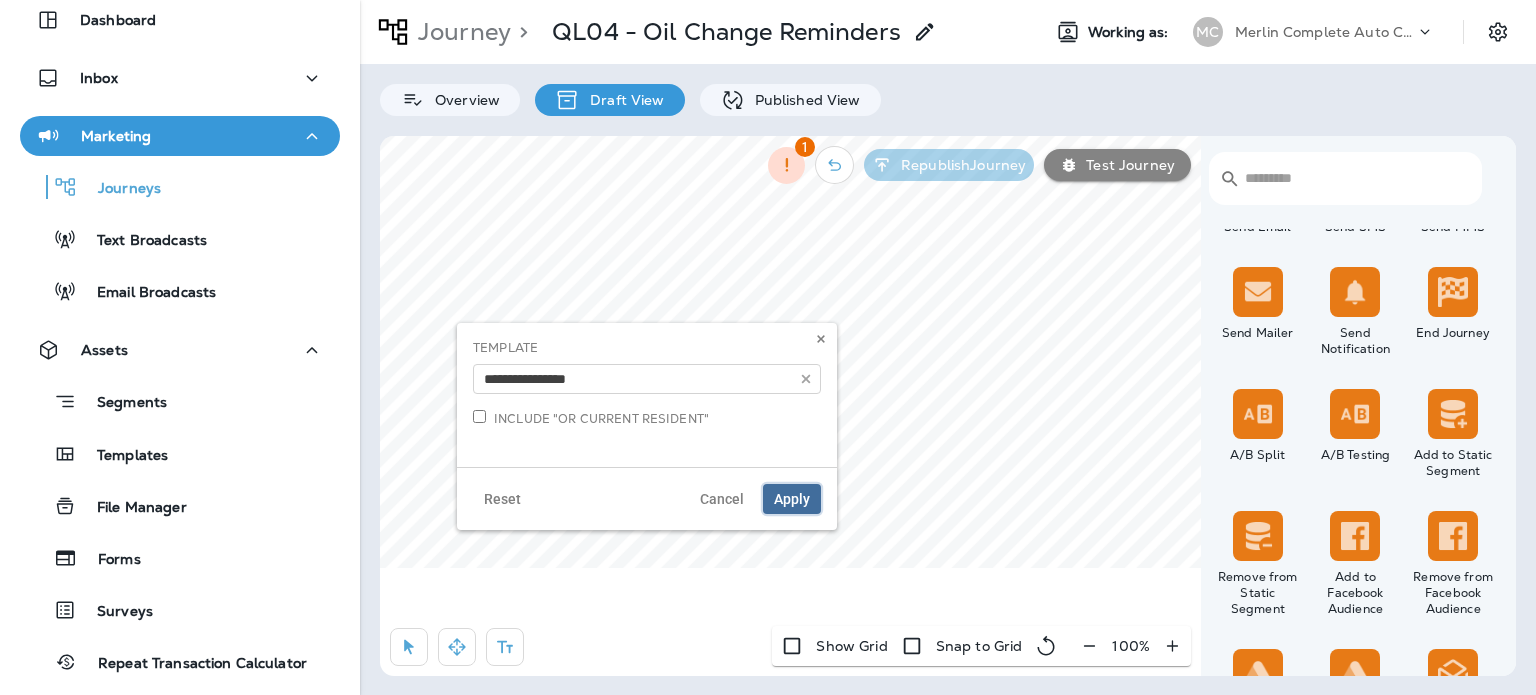 click on "Apply" at bounding box center (792, 499) 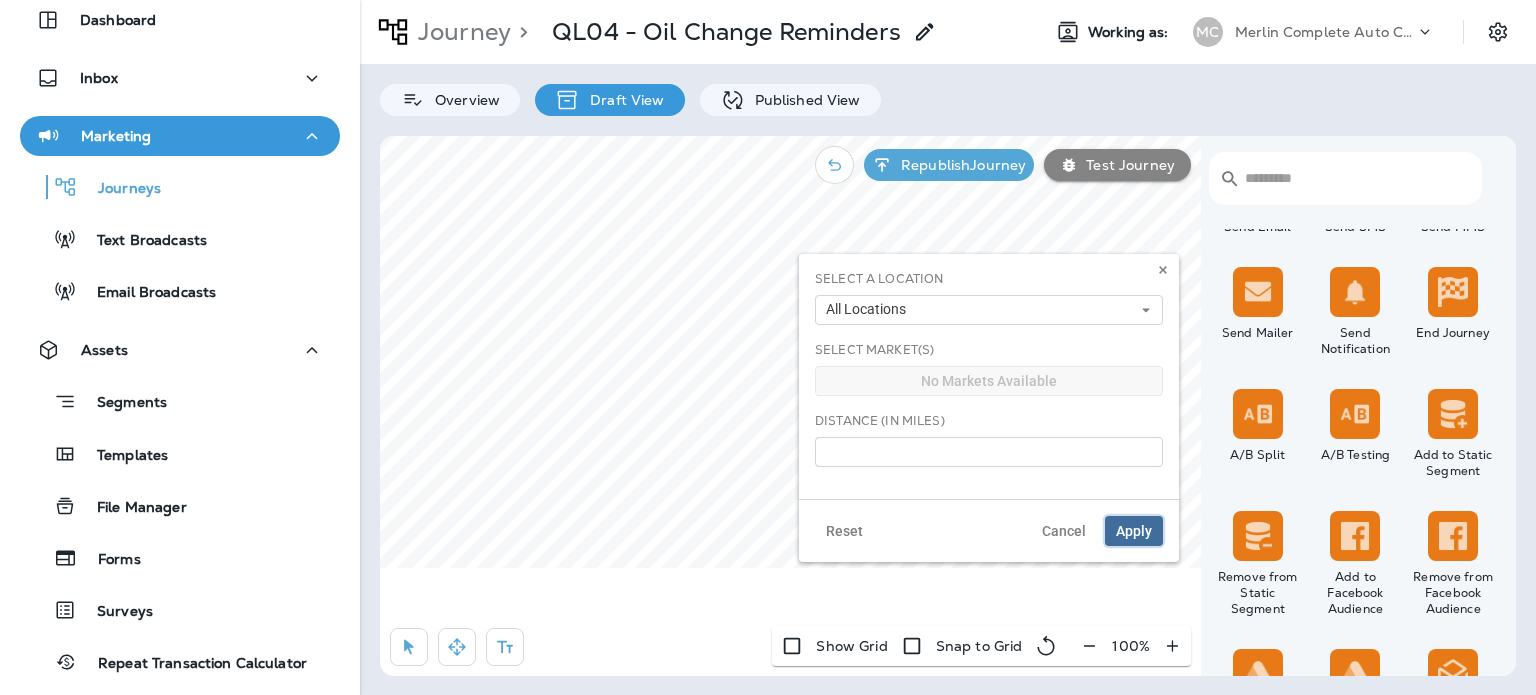 click on "Apply" at bounding box center [1134, 531] 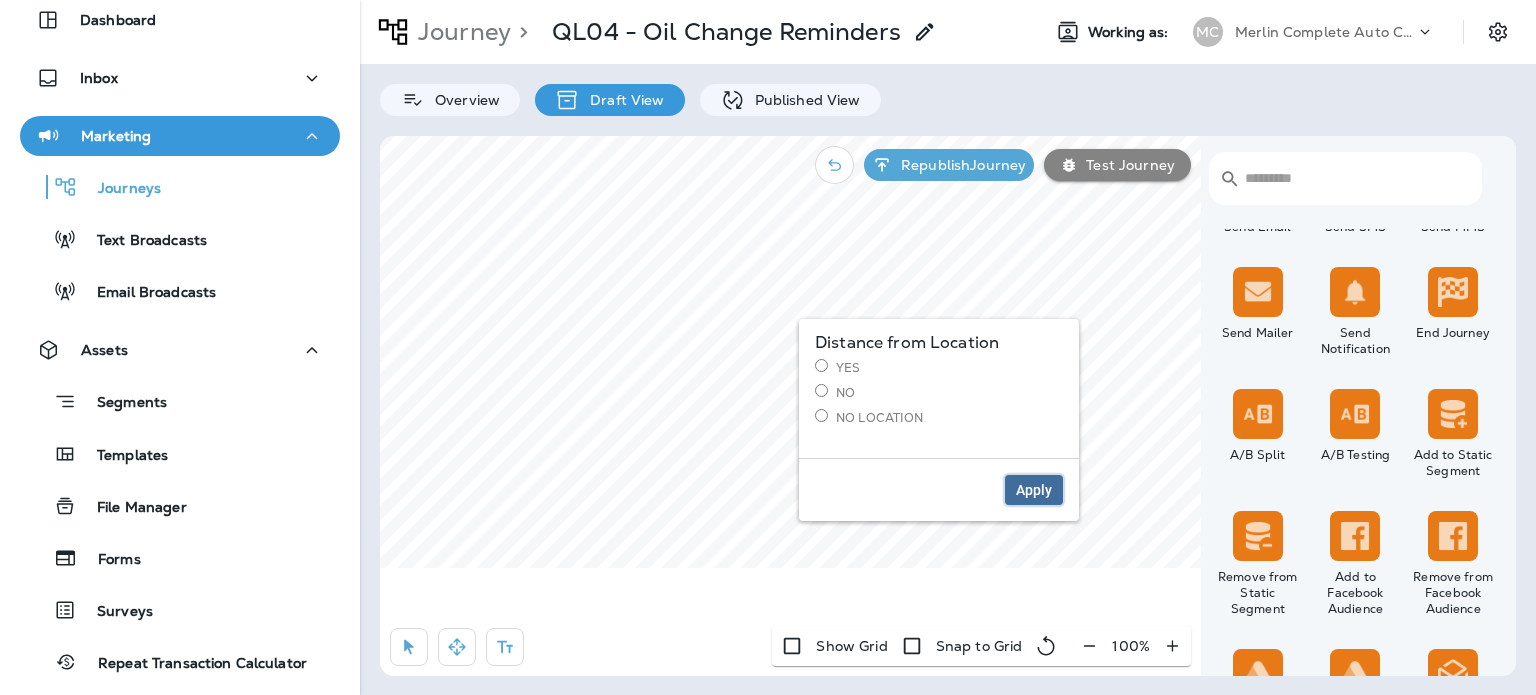 click on "Apply" at bounding box center (1034, 490) 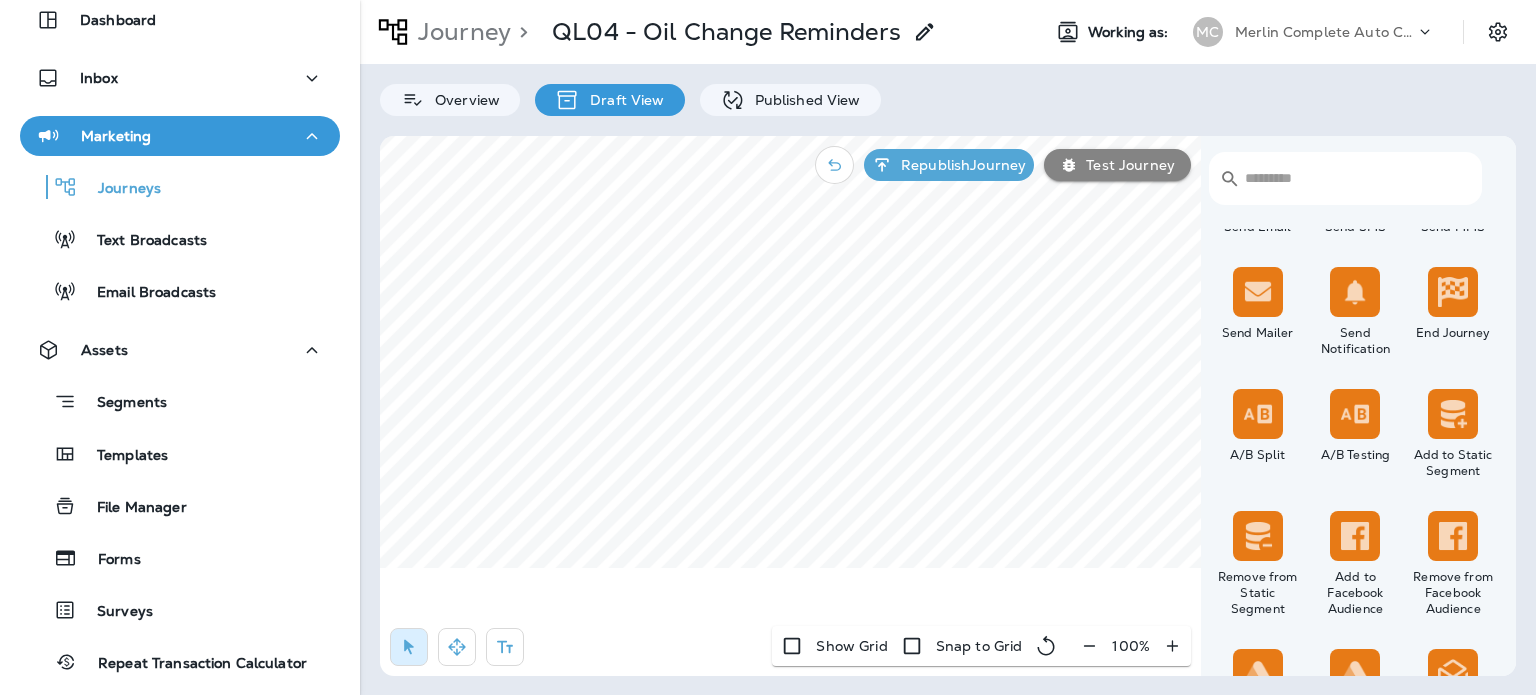 click on "​ ​ Triggers Transaction Added to Schedule Schedule Time Trigger Time Trigger Recurring Time Trigger Static Segment Trigger Web Form Abandoned Cart Incoming SMS Opt-in SMS Opt-out SMS New Customer New Review Survey Completed Actions Time Delay Await SMS Reply Rate Limit Send Email Send SMS Send MMS Send Mailer Send Notification End Journey A/B Split A/B Testing Add to Static Segment Remove from Static Segment Add to Facebook Audience Remove from Facebook Audience Add to Google Ads Audience Remove from Google Ads Audience Add to Mailbox Power Remove from Mailbox Power Send Survey SMS Send Survey Email Webhook Contest Winners Recurring Contest Winners Add to DripDrop Reply to Review Conditions Check Data Field Check Email Status Repeat Customer Has Transaction Distance from Location SMS Subscription Status In Static Segment Has Offer Termite Check Has Vehicle Returned Check Google Review Republish  Journey Test Journey Show Grid Snap to Grid   100 %" at bounding box center [948, 406] 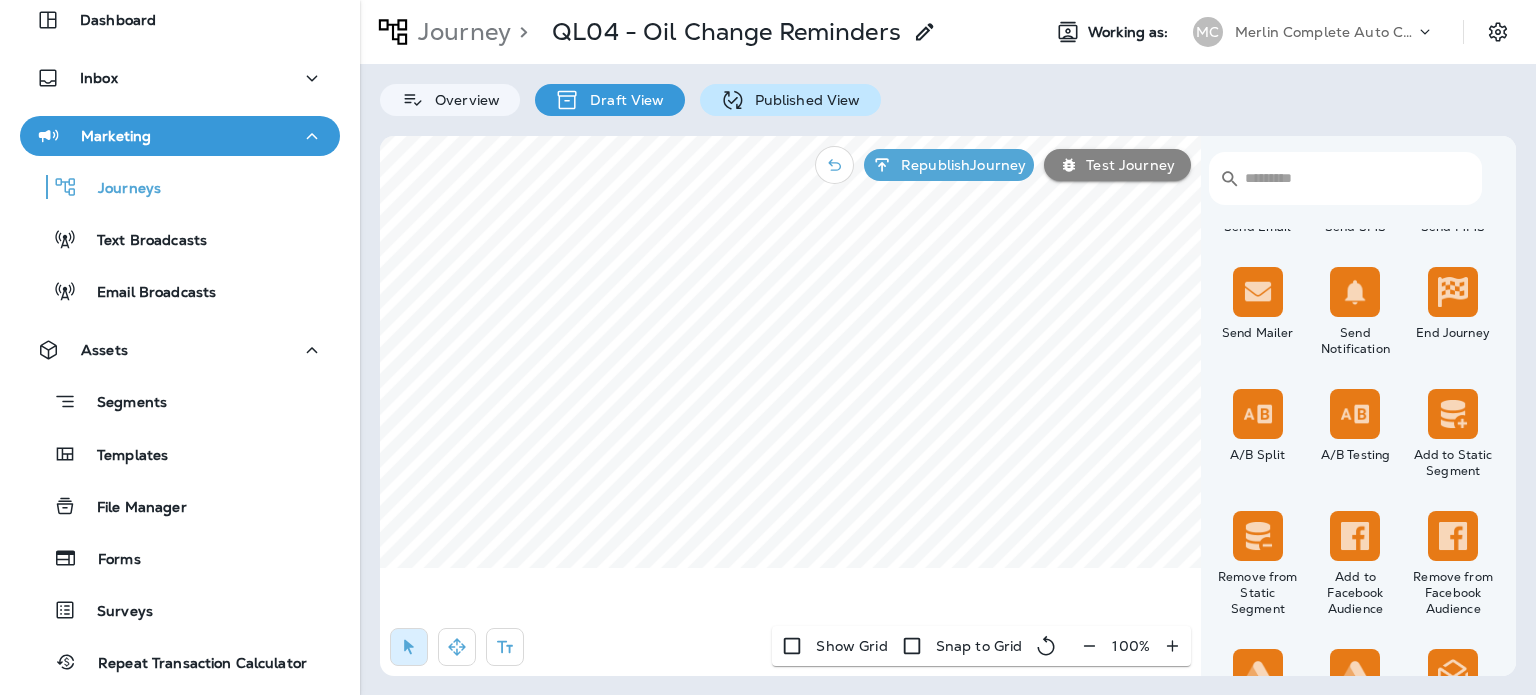 click on "Published View" at bounding box center [803, 100] 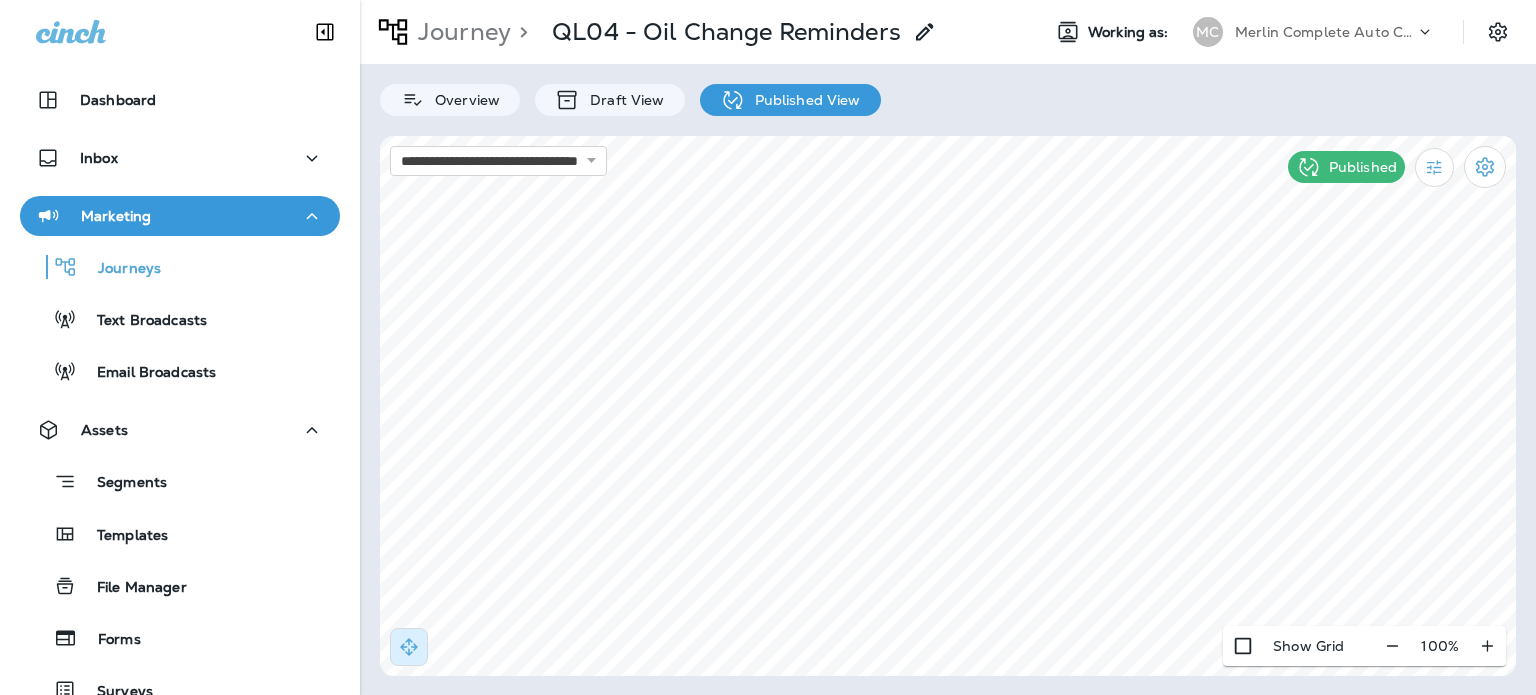 scroll, scrollTop: 0, scrollLeft: 0, axis: both 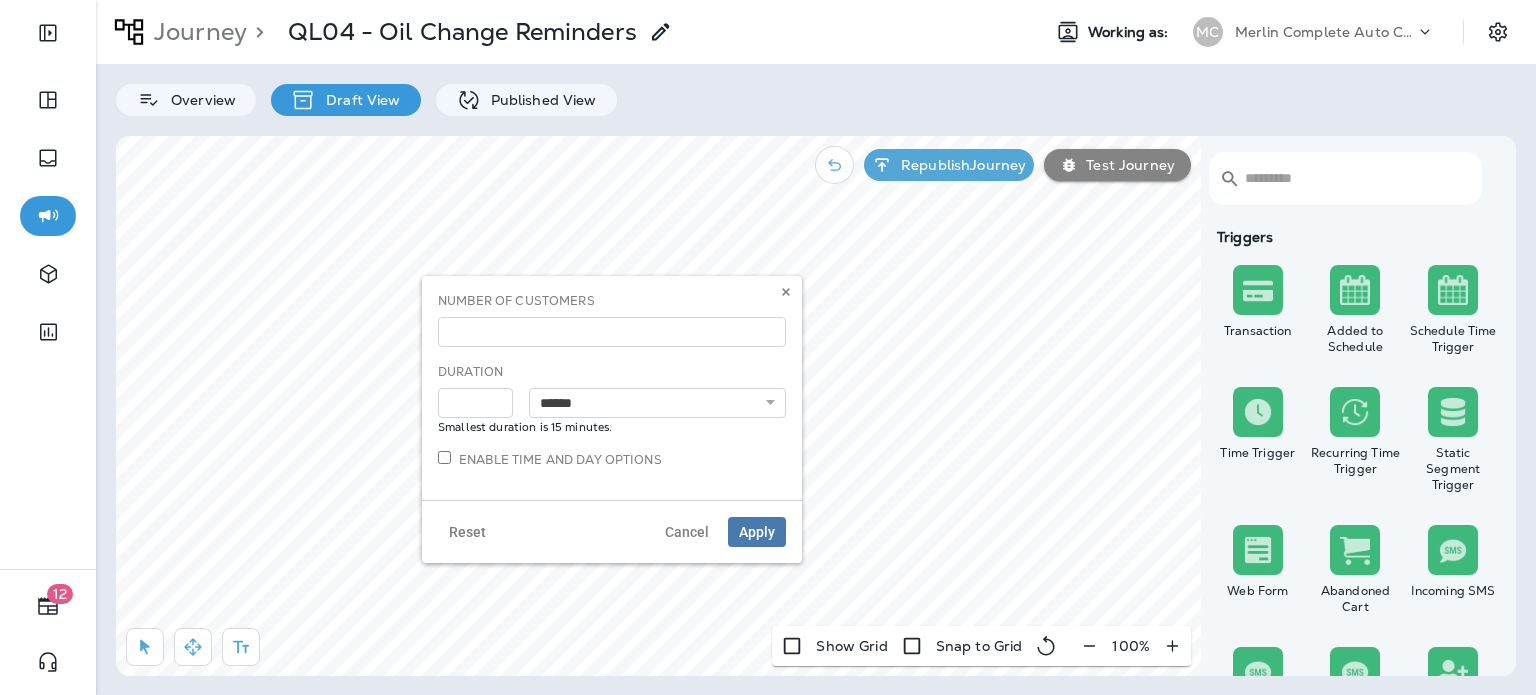 select on "****" 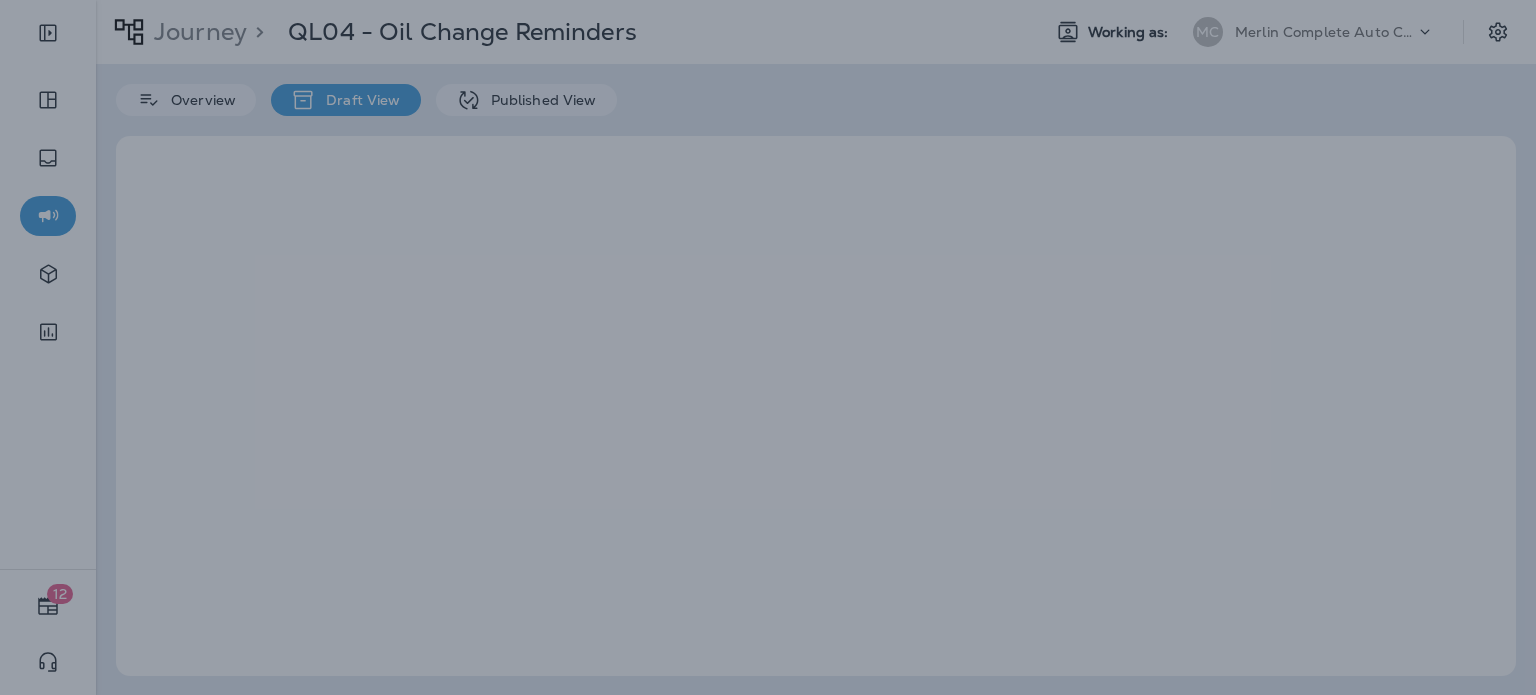 scroll, scrollTop: 0, scrollLeft: 0, axis: both 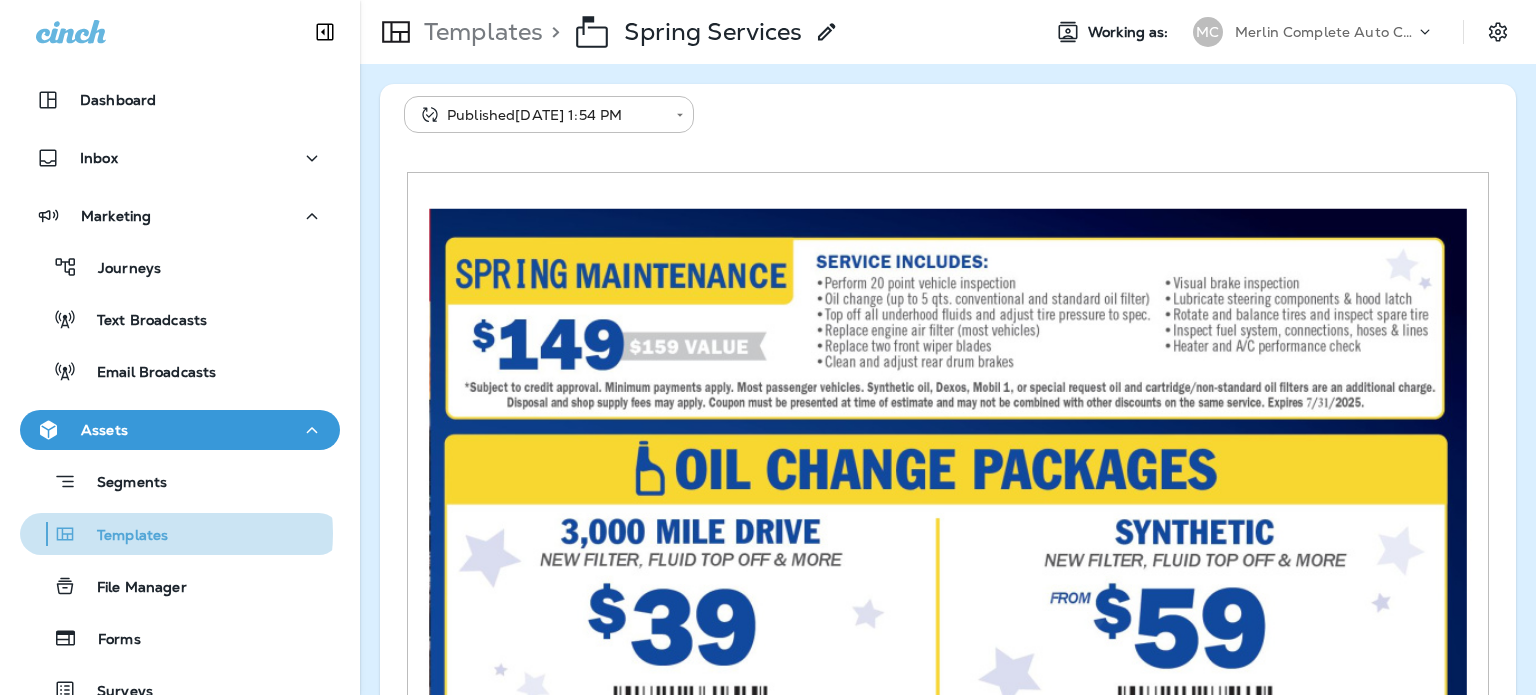 click on "Templates" at bounding box center [122, 536] 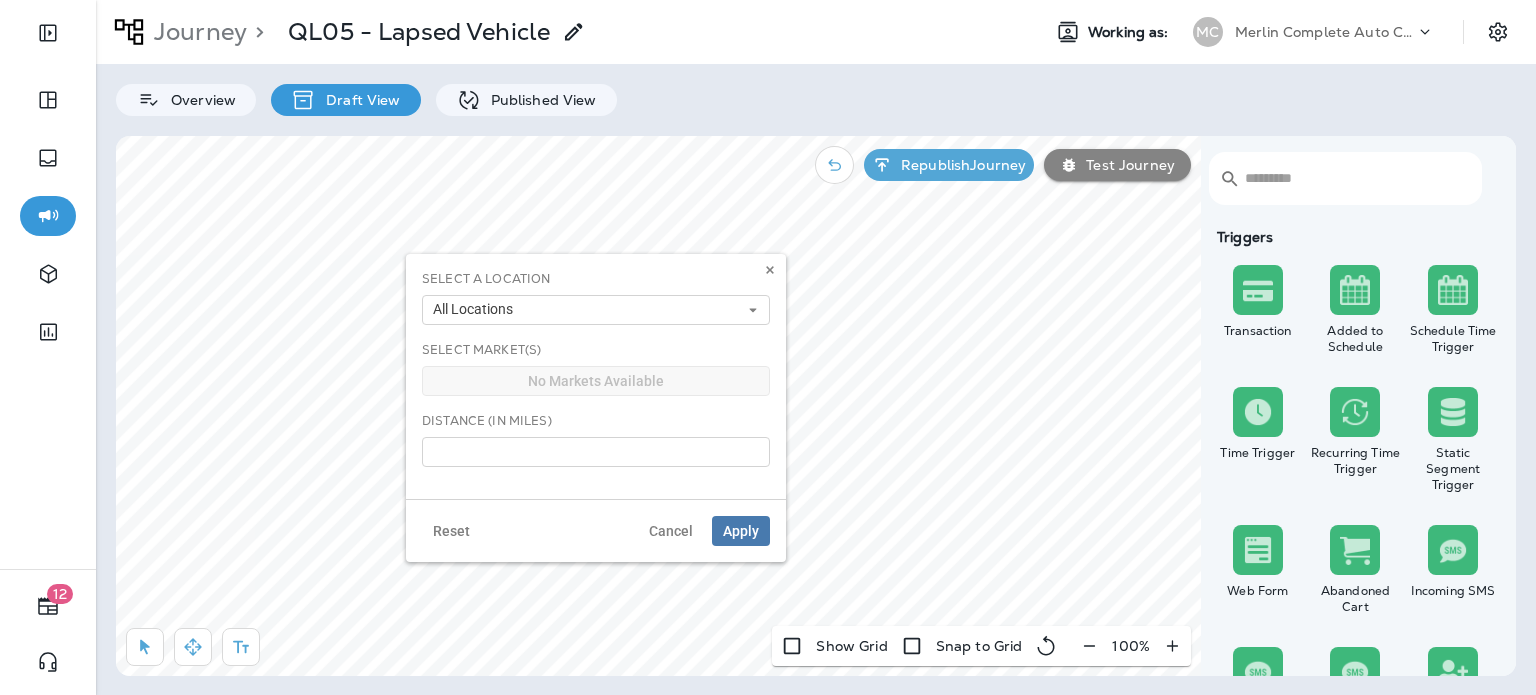 scroll, scrollTop: 0, scrollLeft: 0, axis: both 